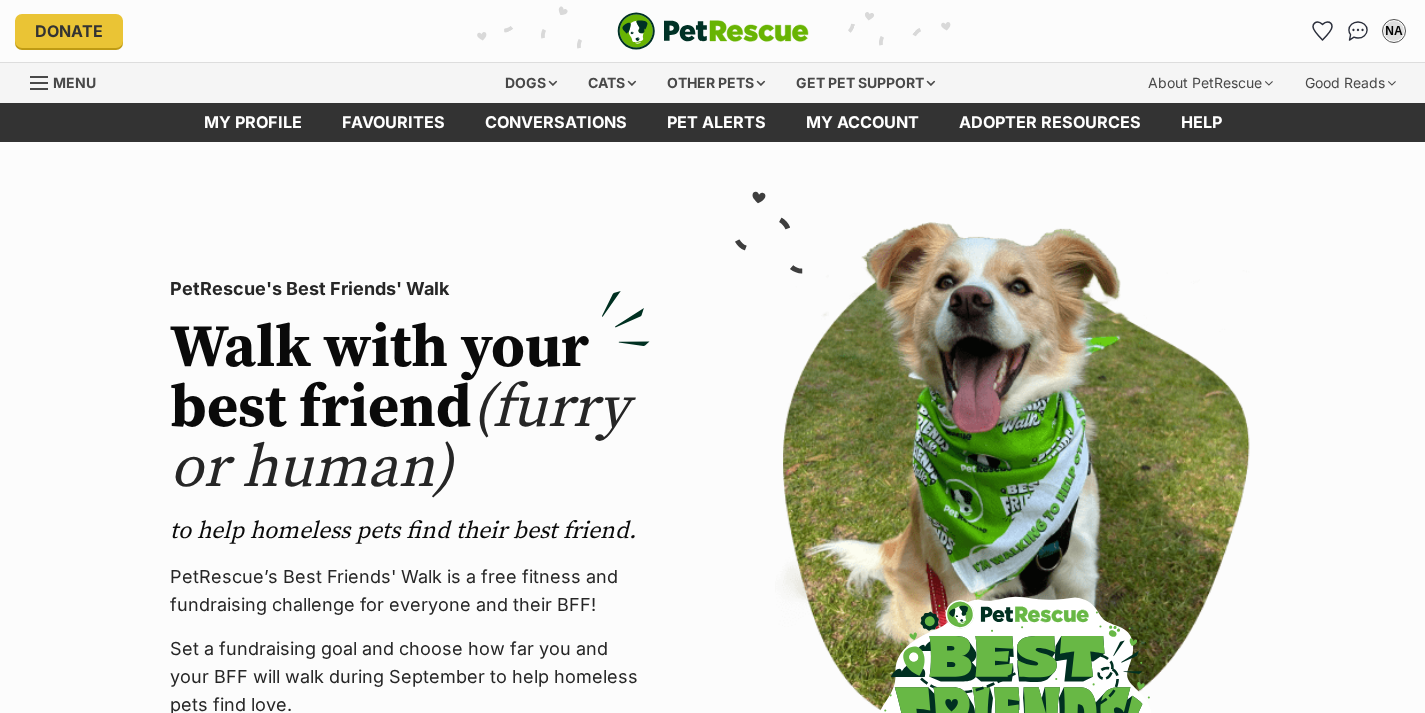 scroll, scrollTop: 0, scrollLeft: 0, axis: both 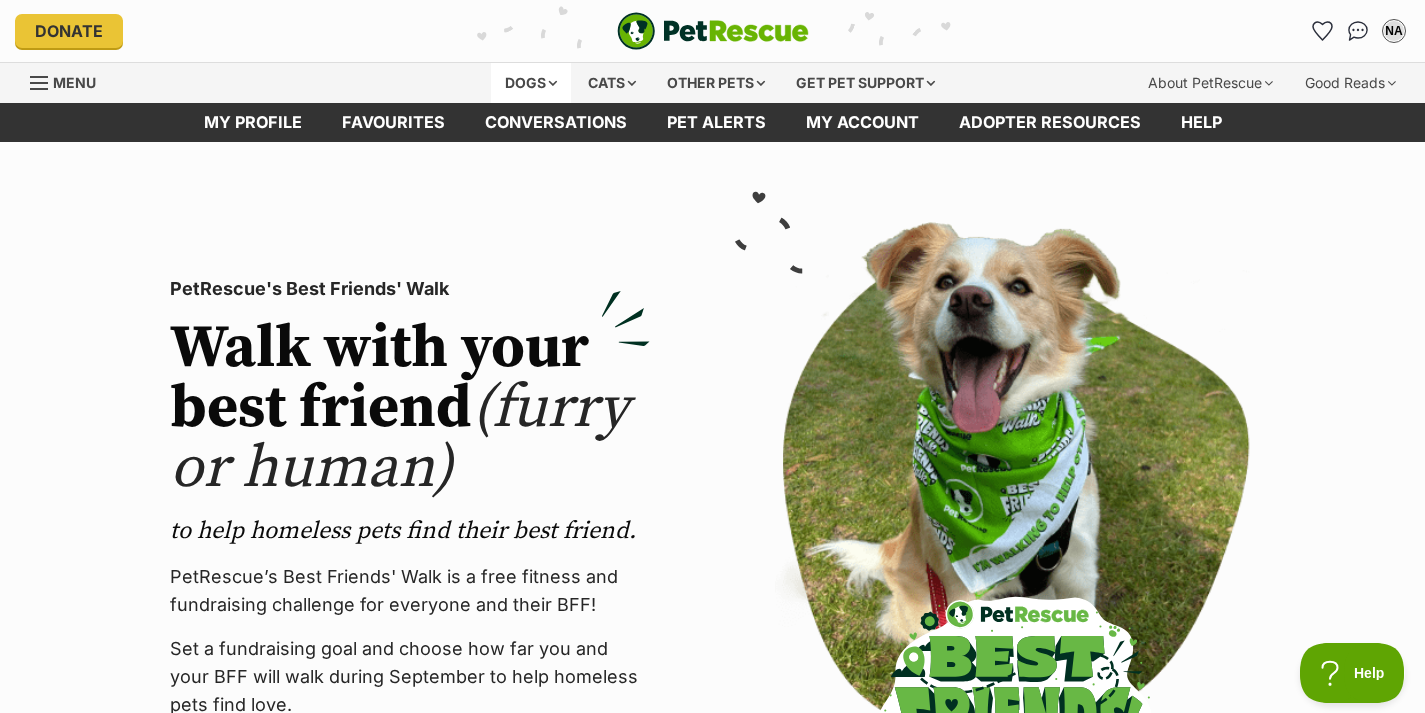 click on "Dogs" at bounding box center [531, 83] 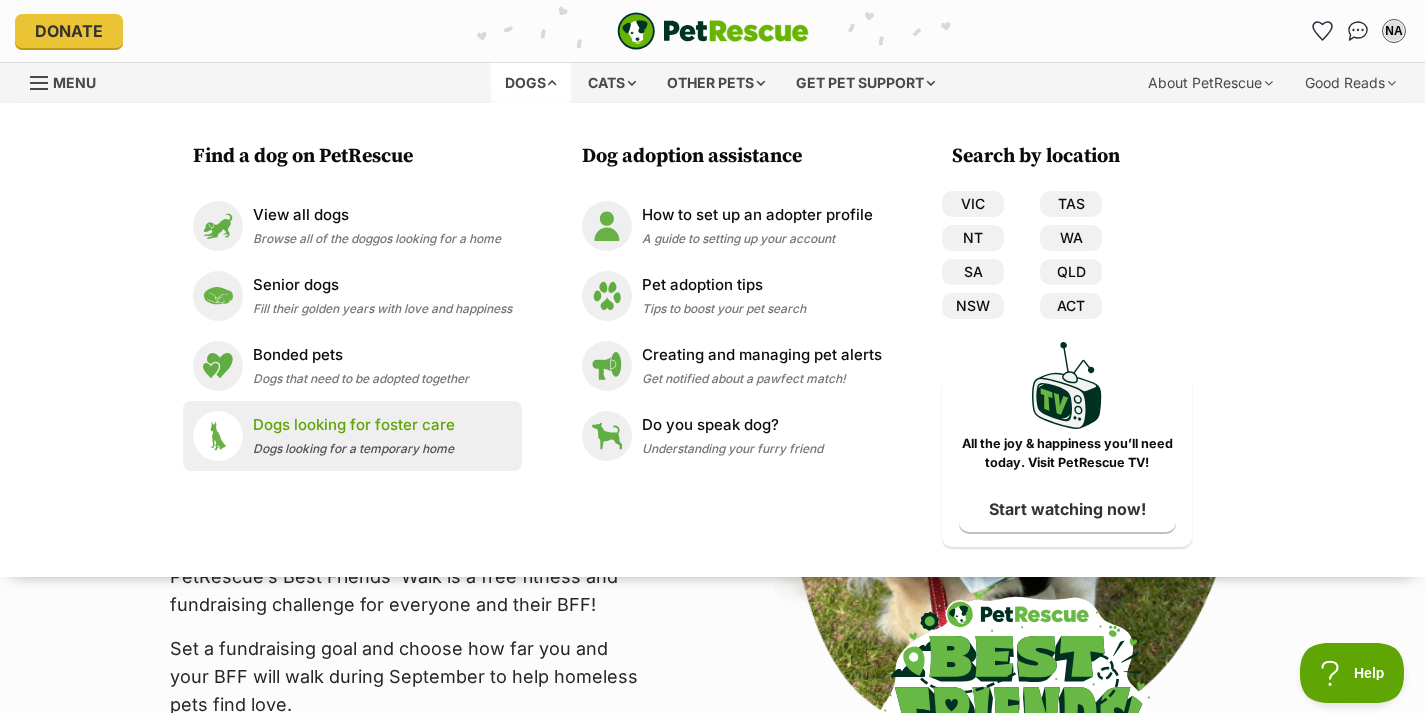 click on "Dogs looking for foster care" at bounding box center (354, 425) 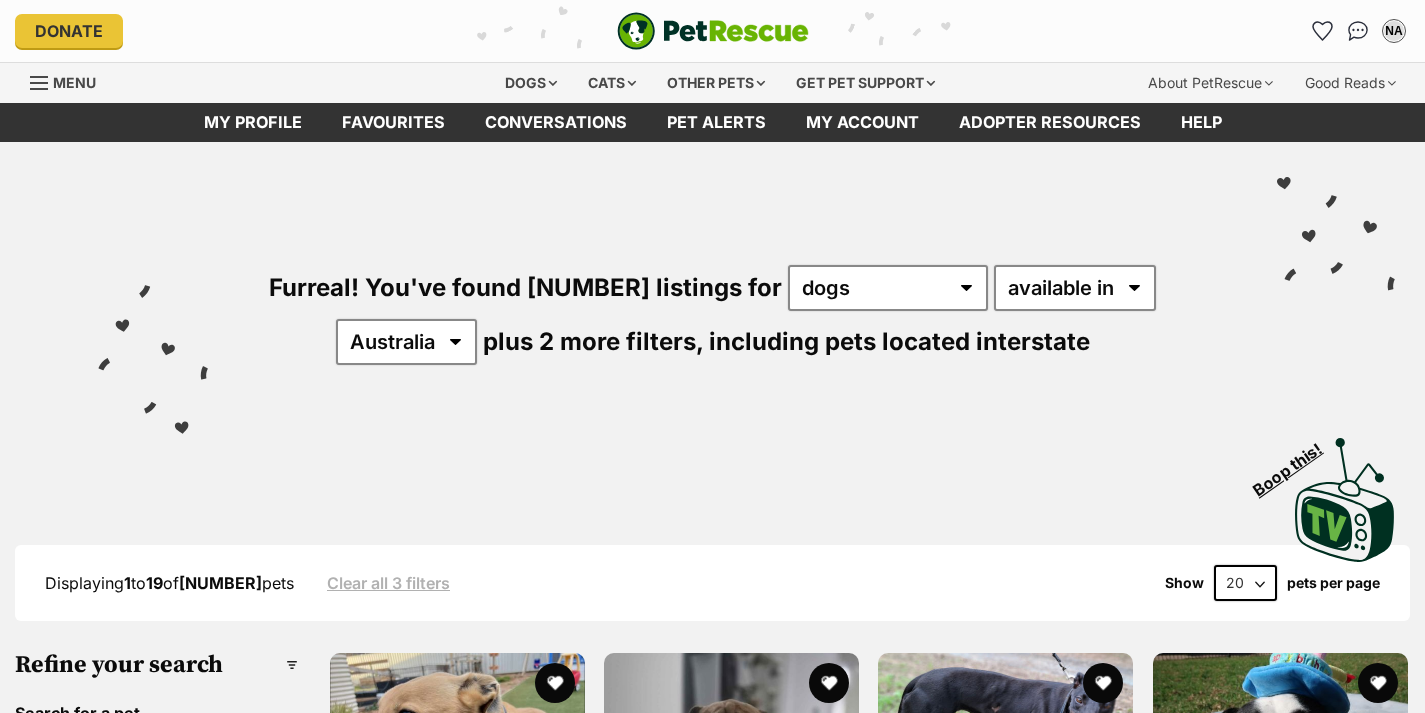 scroll, scrollTop: 0, scrollLeft: 0, axis: both 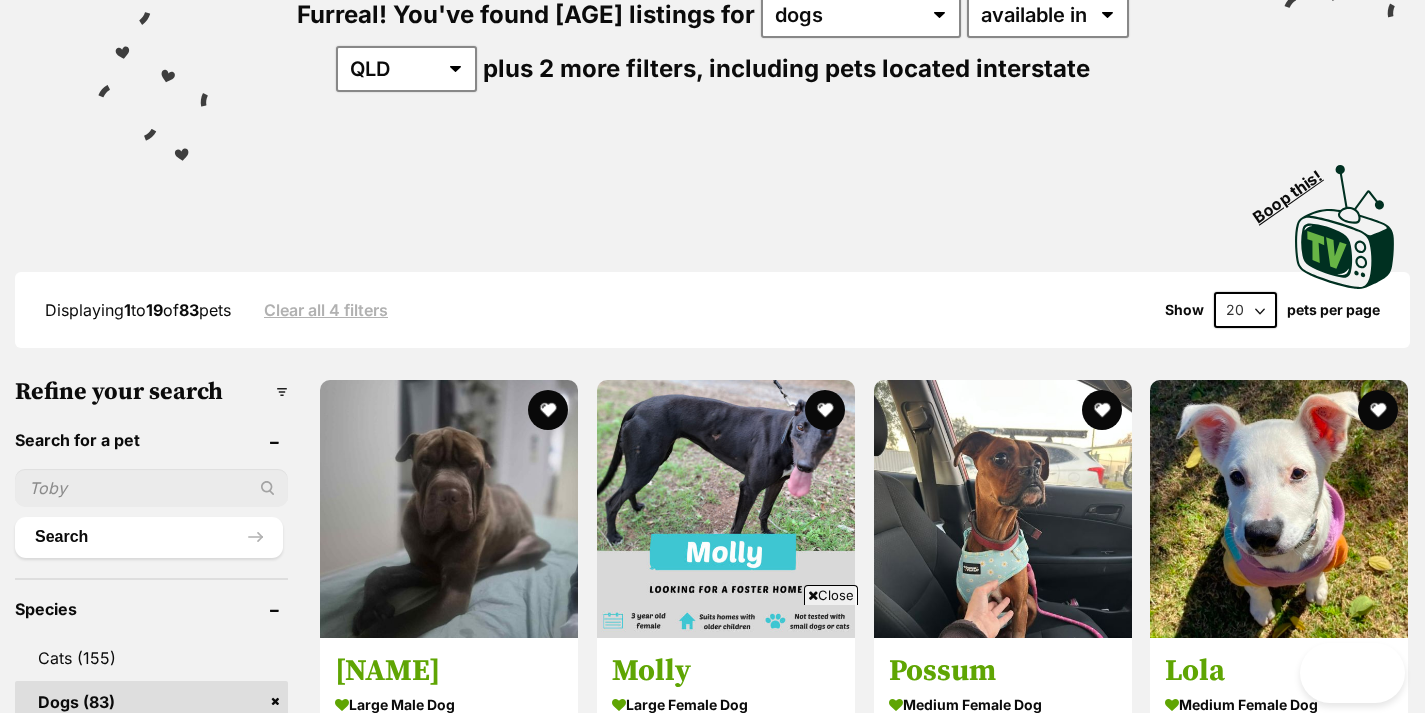 click on "20 40 60" at bounding box center (1245, 310) 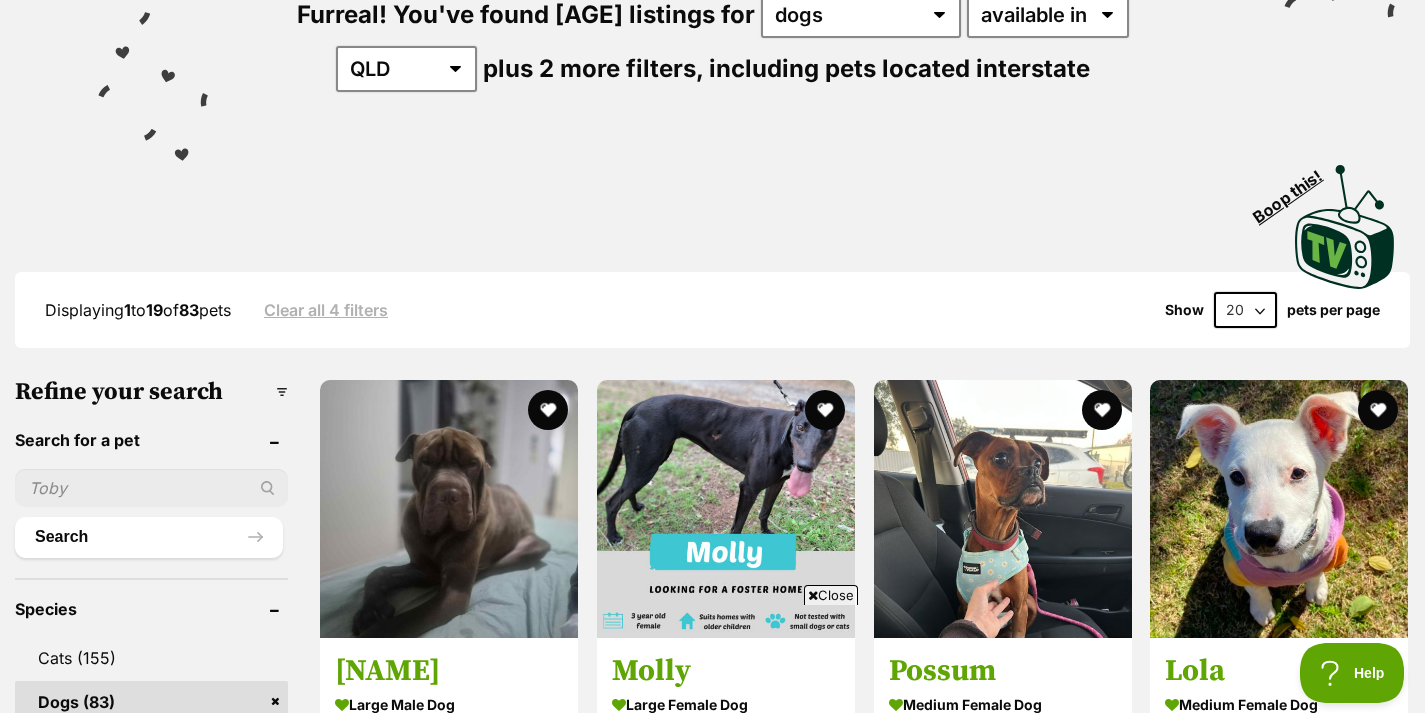 scroll, scrollTop: 0, scrollLeft: 0, axis: both 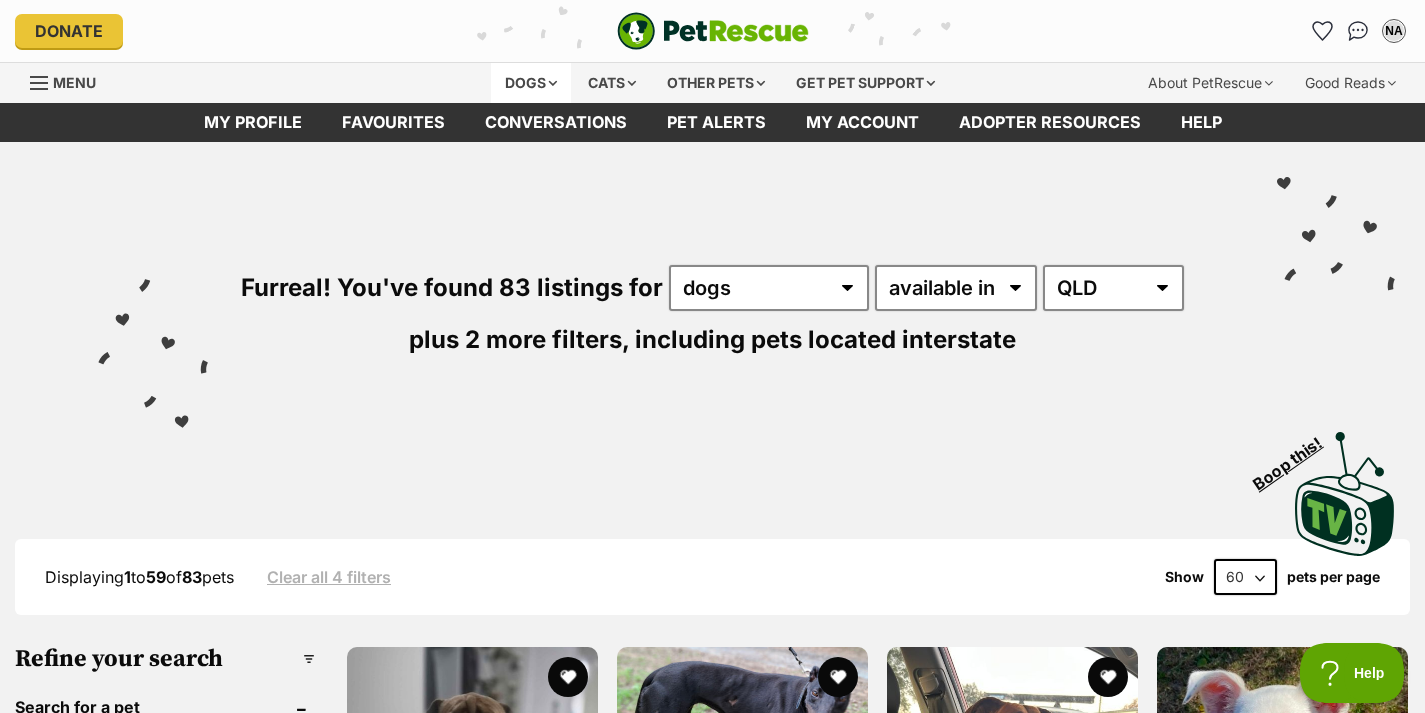 click on "Dogs" at bounding box center (531, 83) 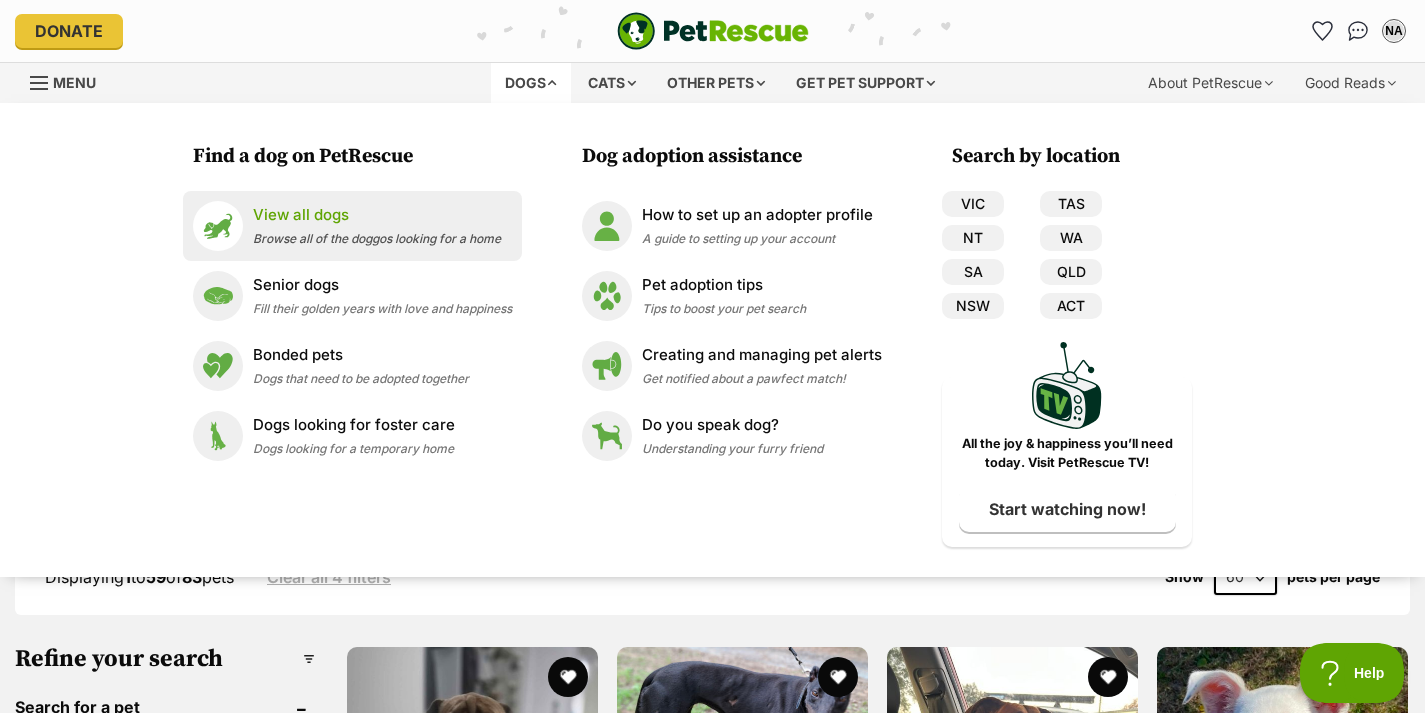 click on "Browse all of the doggos looking for a home" at bounding box center [377, 238] 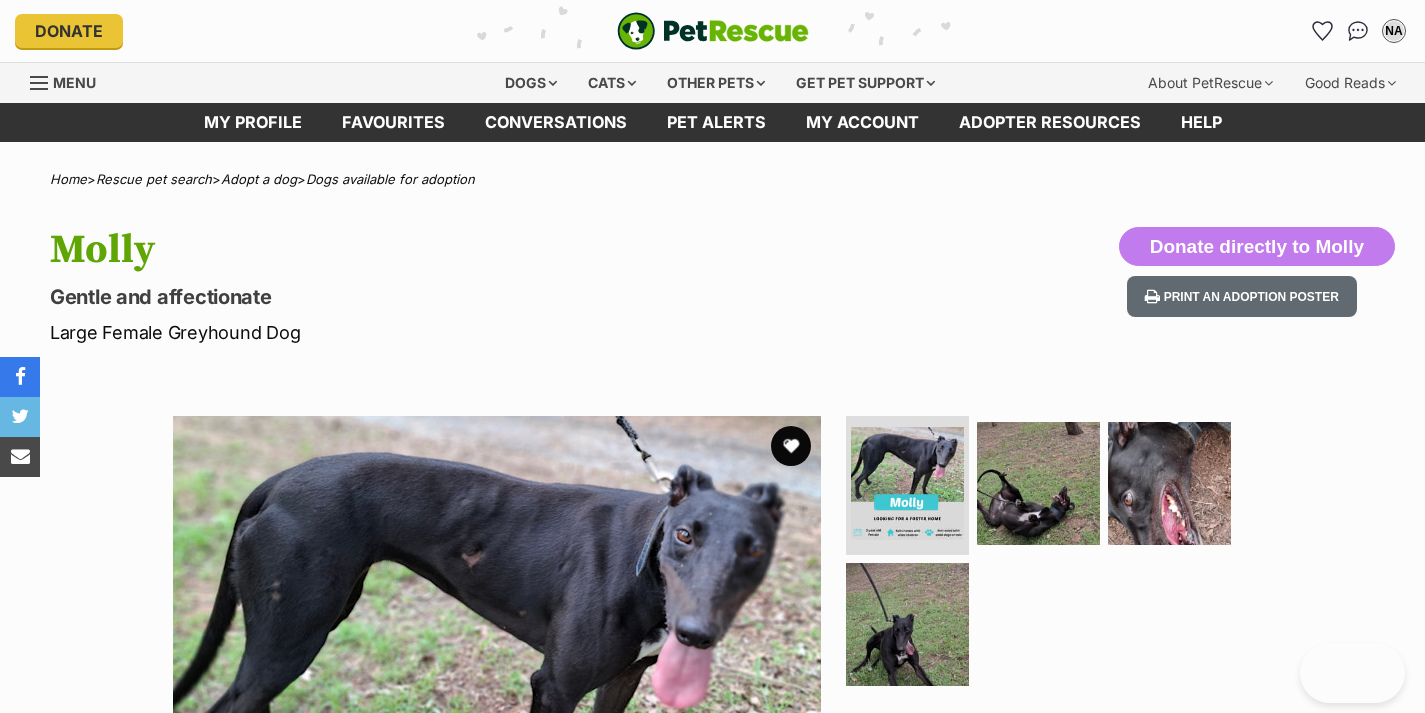 scroll, scrollTop: 0, scrollLeft: 0, axis: both 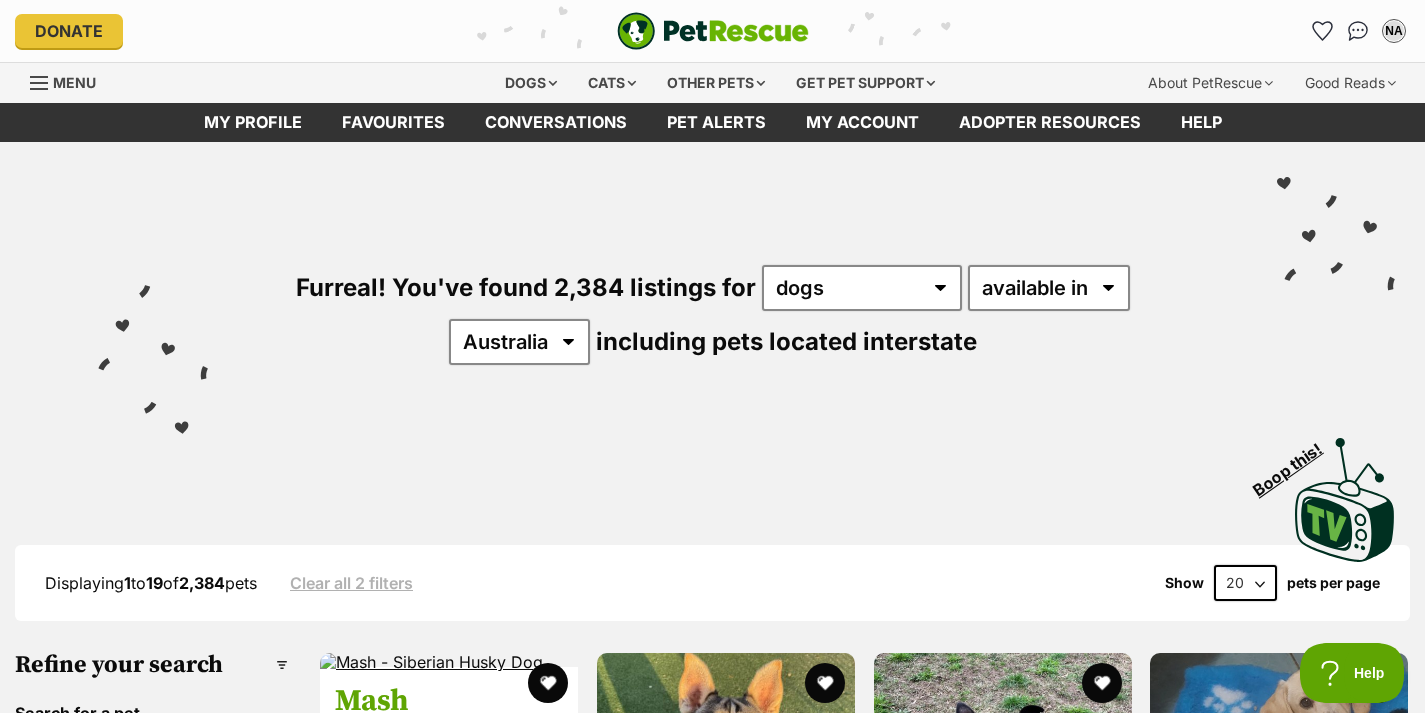 select on "QLD" 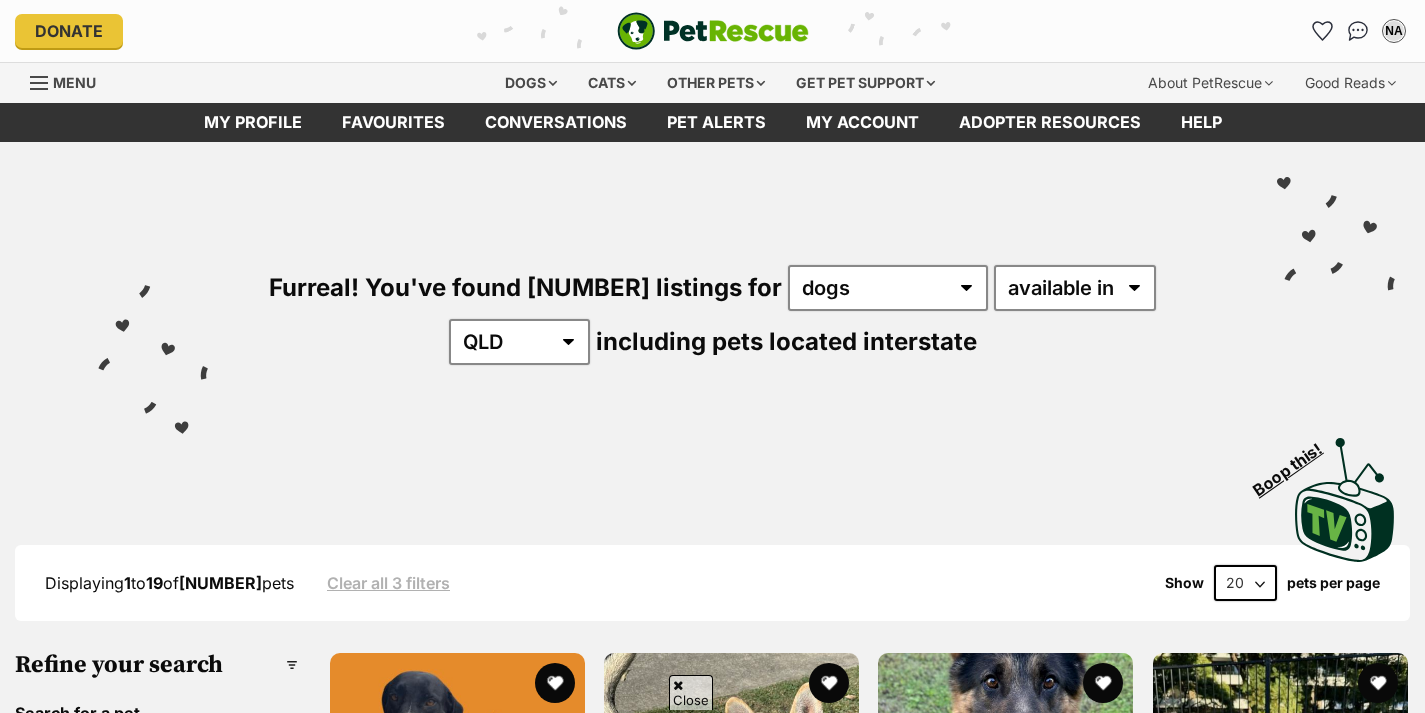 scroll, scrollTop: 333, scrollLeft: 0, axis: vertical 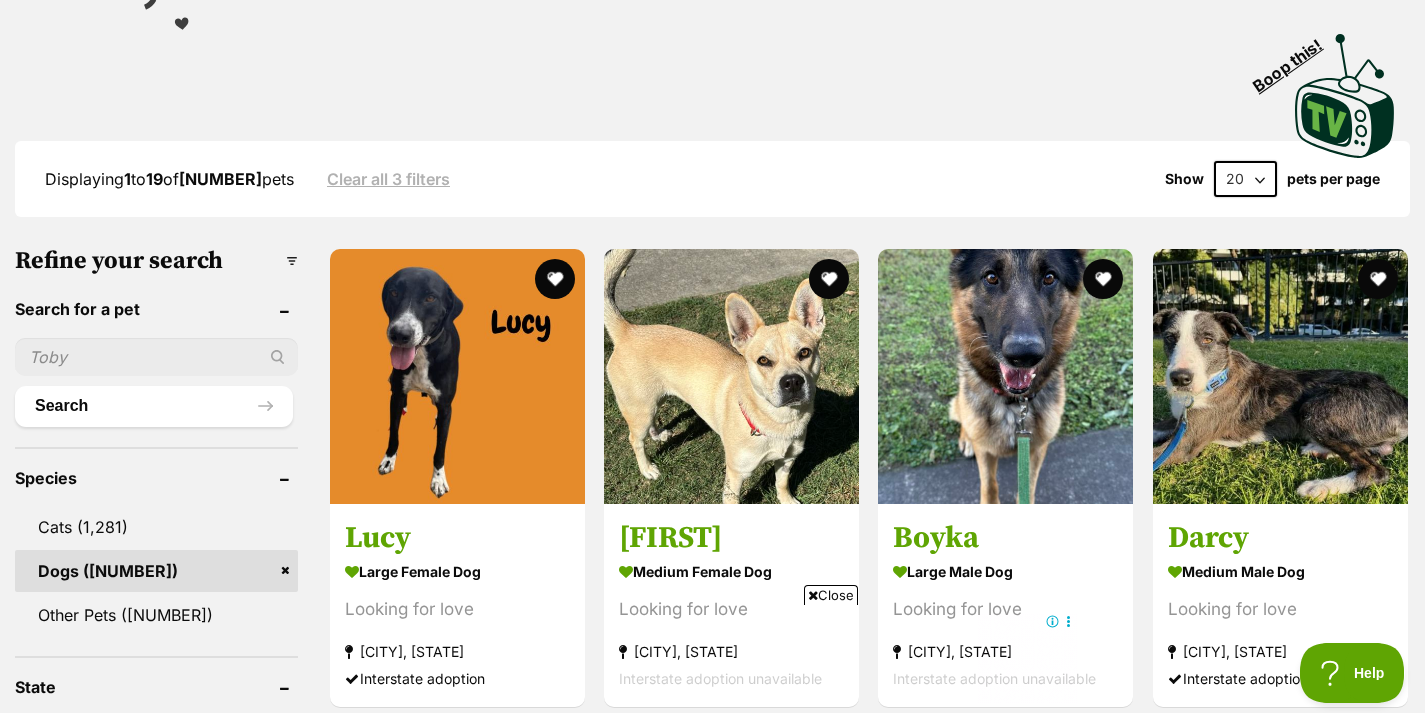 click on "20 40 60" at bounding box center (1245, 179) 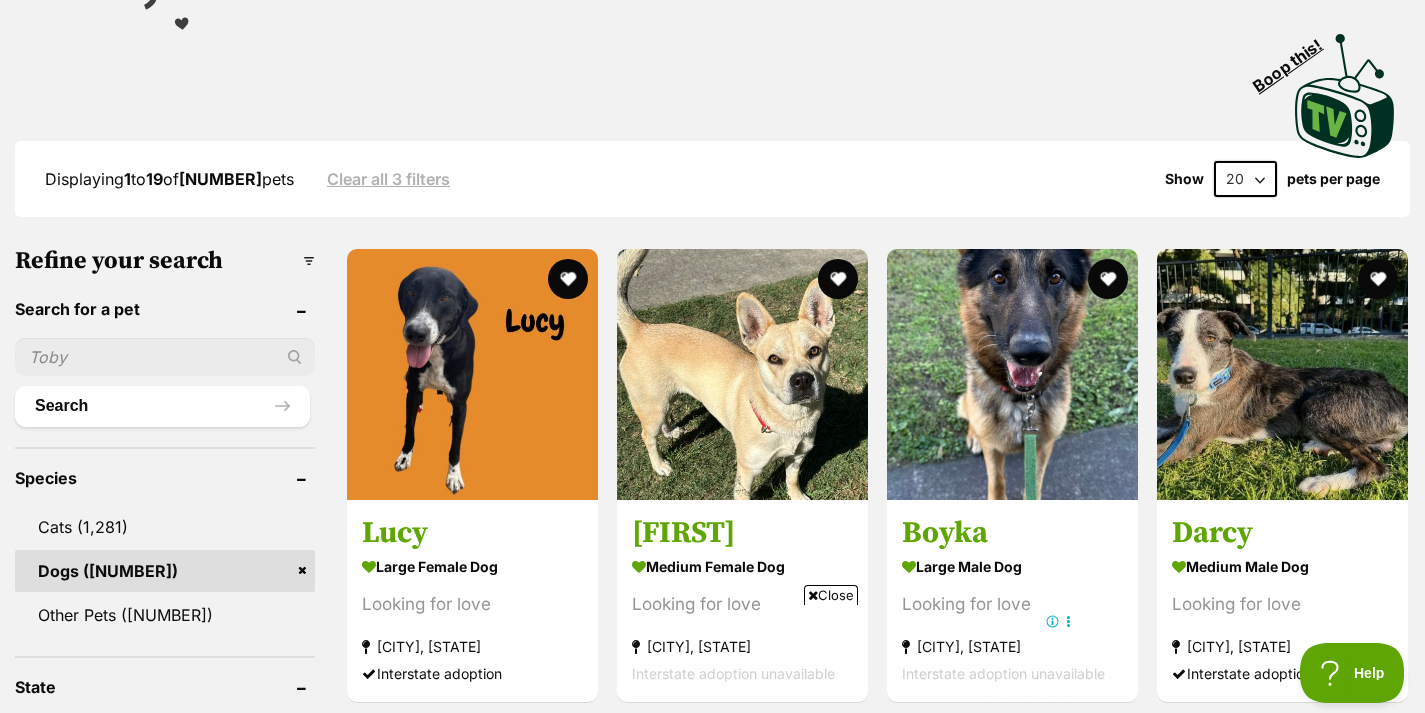scroll, scrollTop: 0, scrollLeft: 0, axis: both 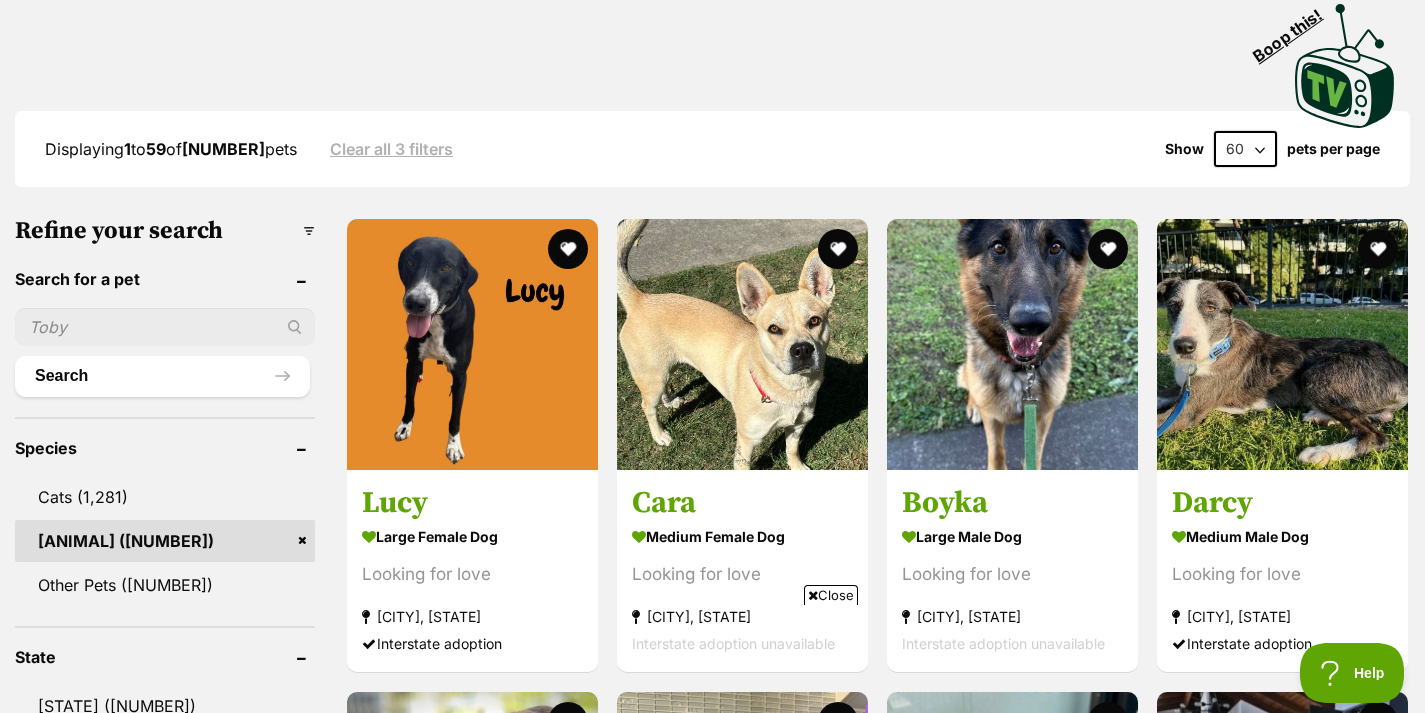 click on "Close" at bounding box center [831, 595] 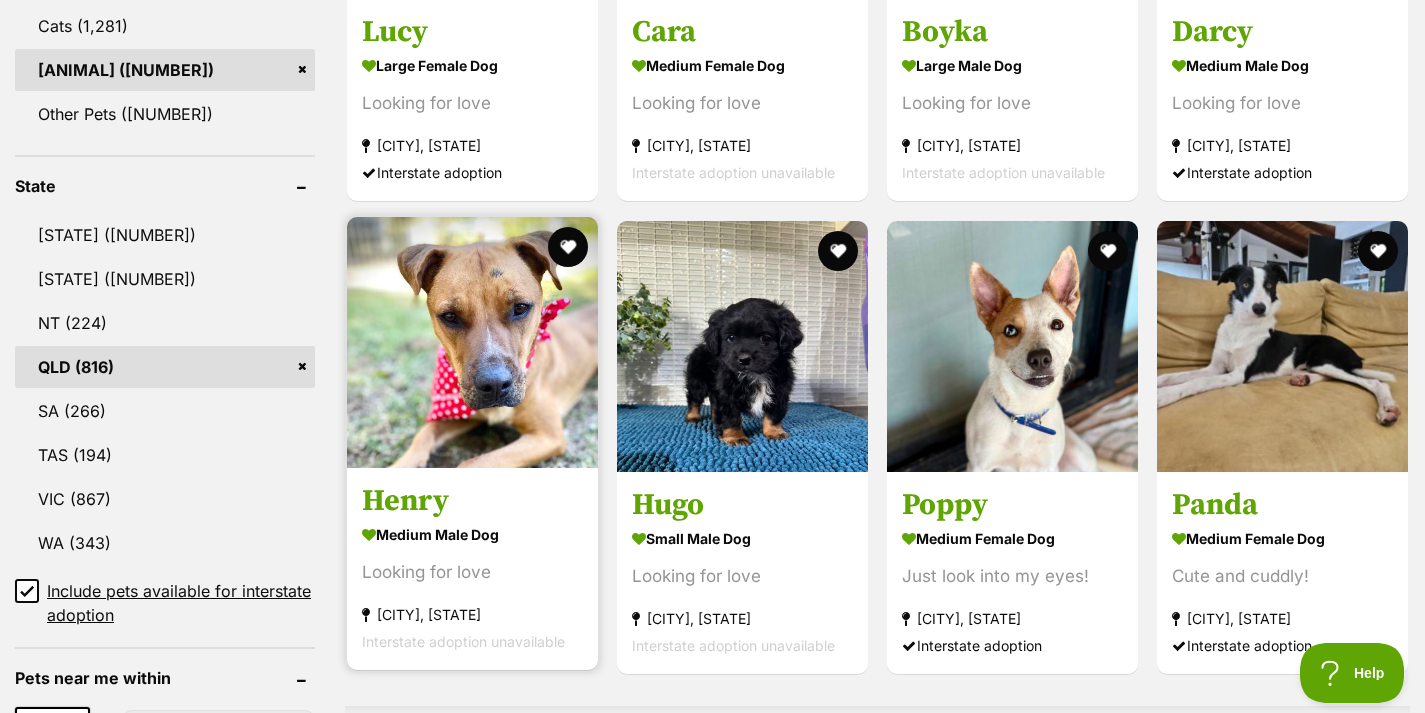 scroll, scrollTop: 1002, scrollLeft: 0, axis: vertical 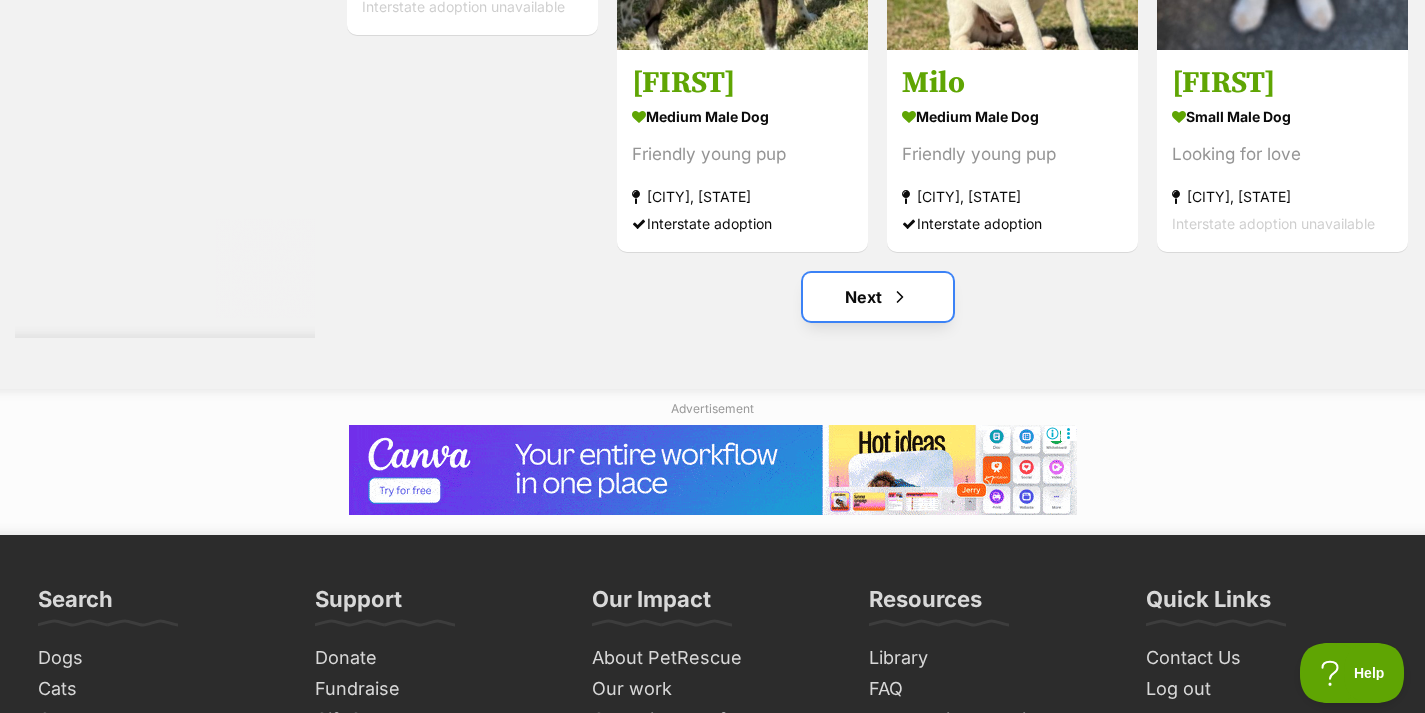 click at bounding box center (900, 297) 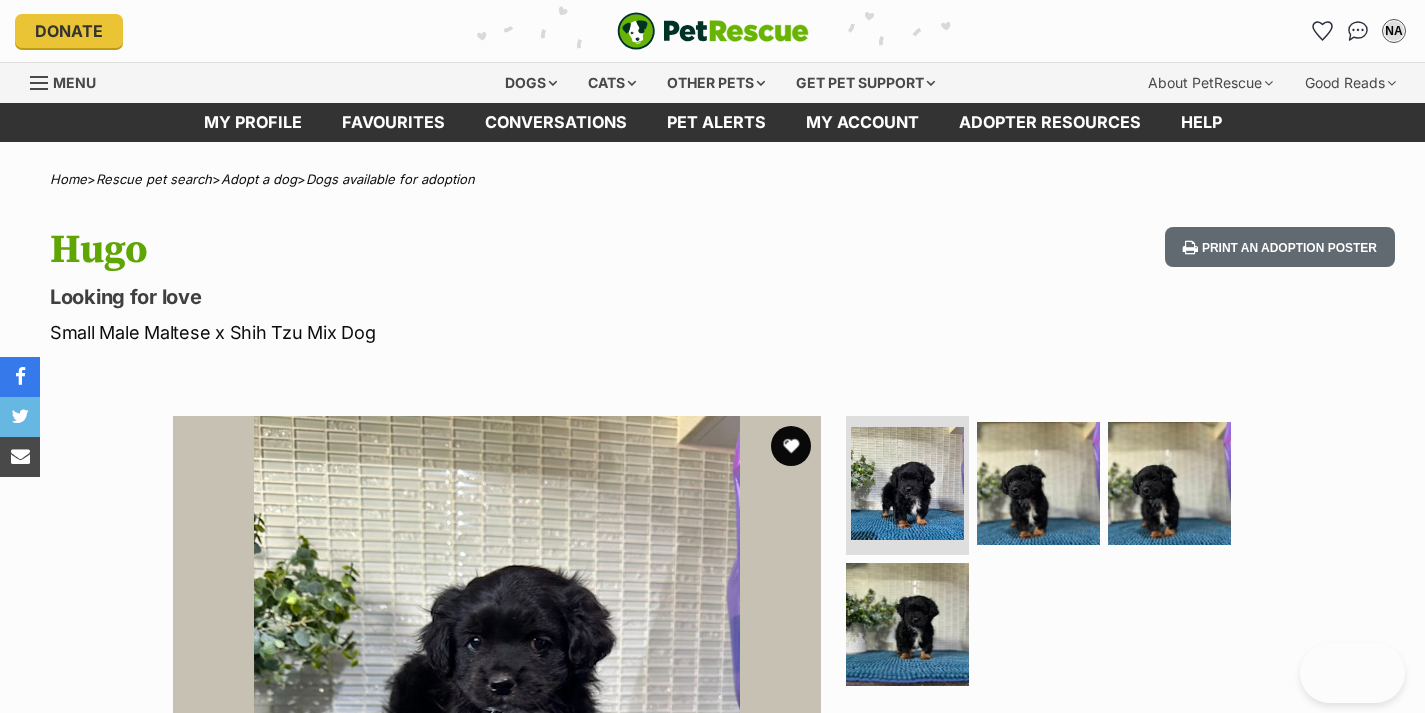 scroll, scrollTop: 0, scrollLeft: 0, axis: both 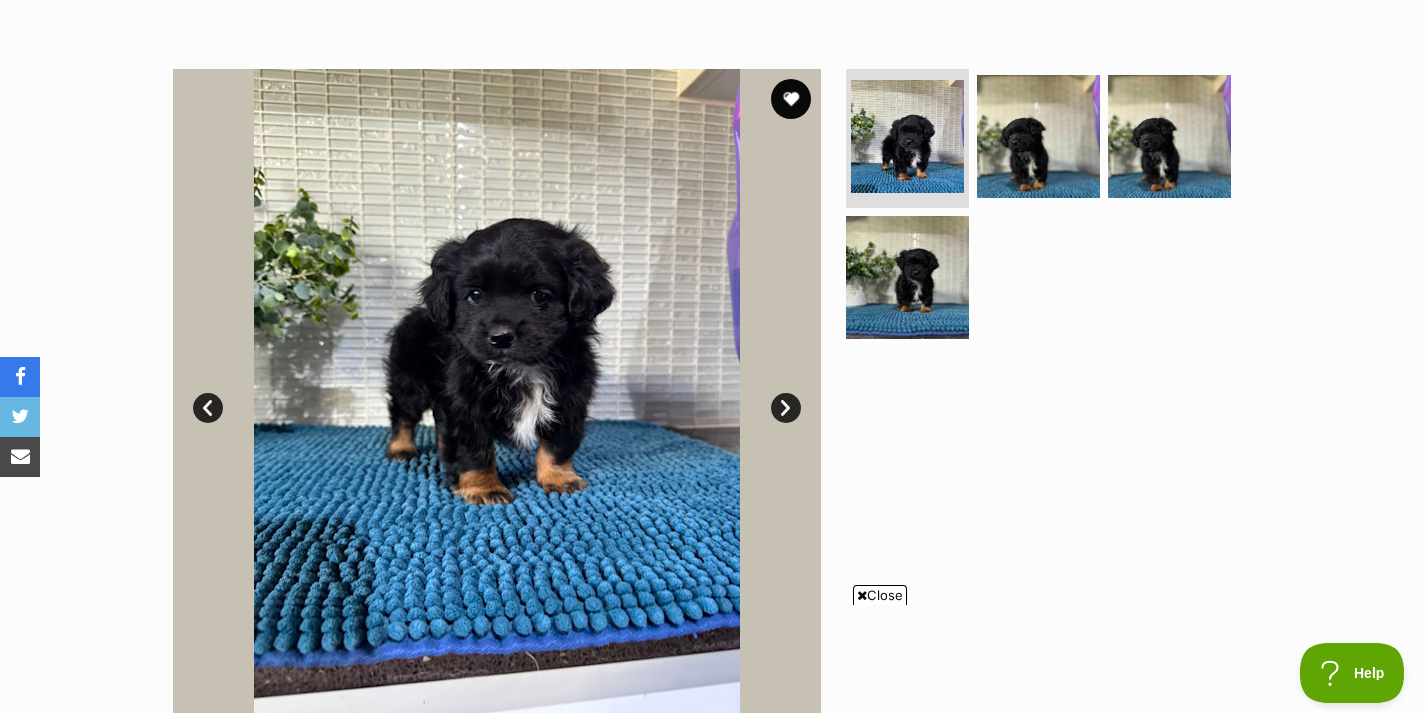 click on "Next" at bounding box center (786, 408) 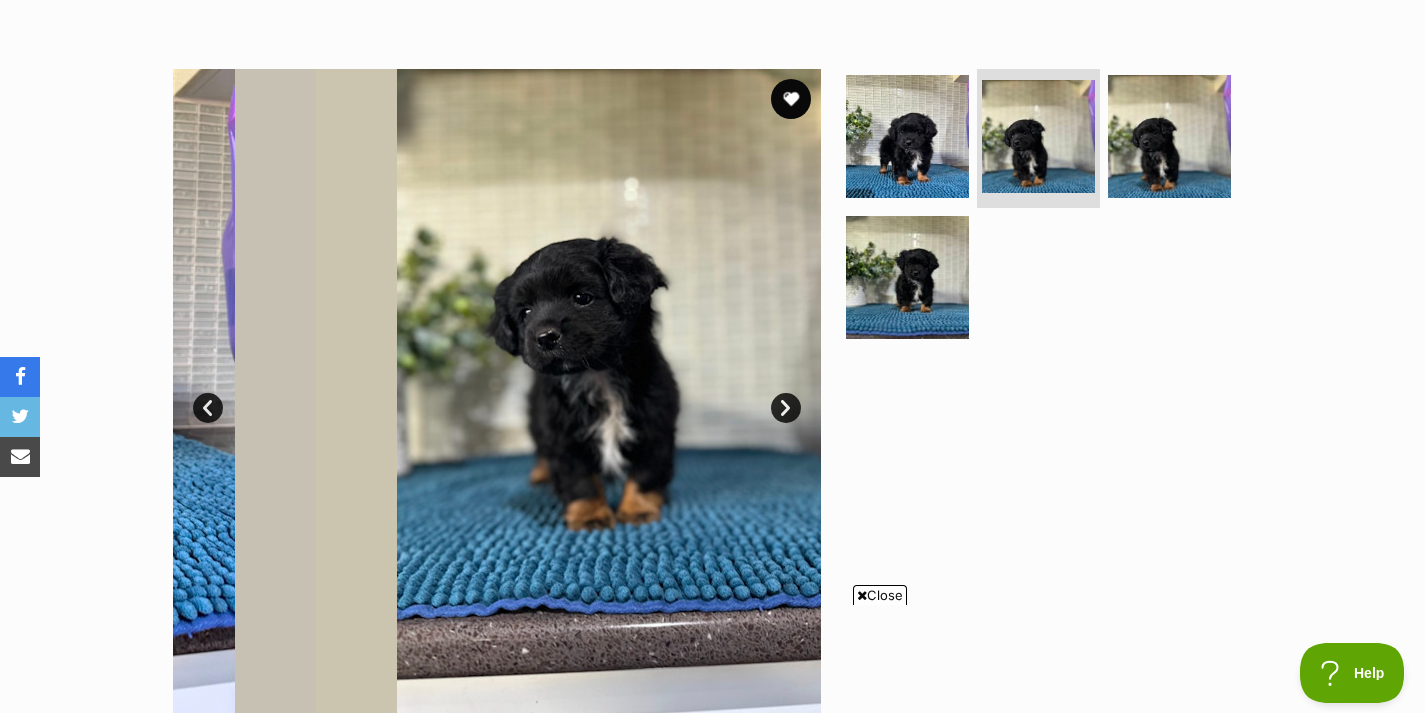 click on "Next" at bounding box center [786, 408] 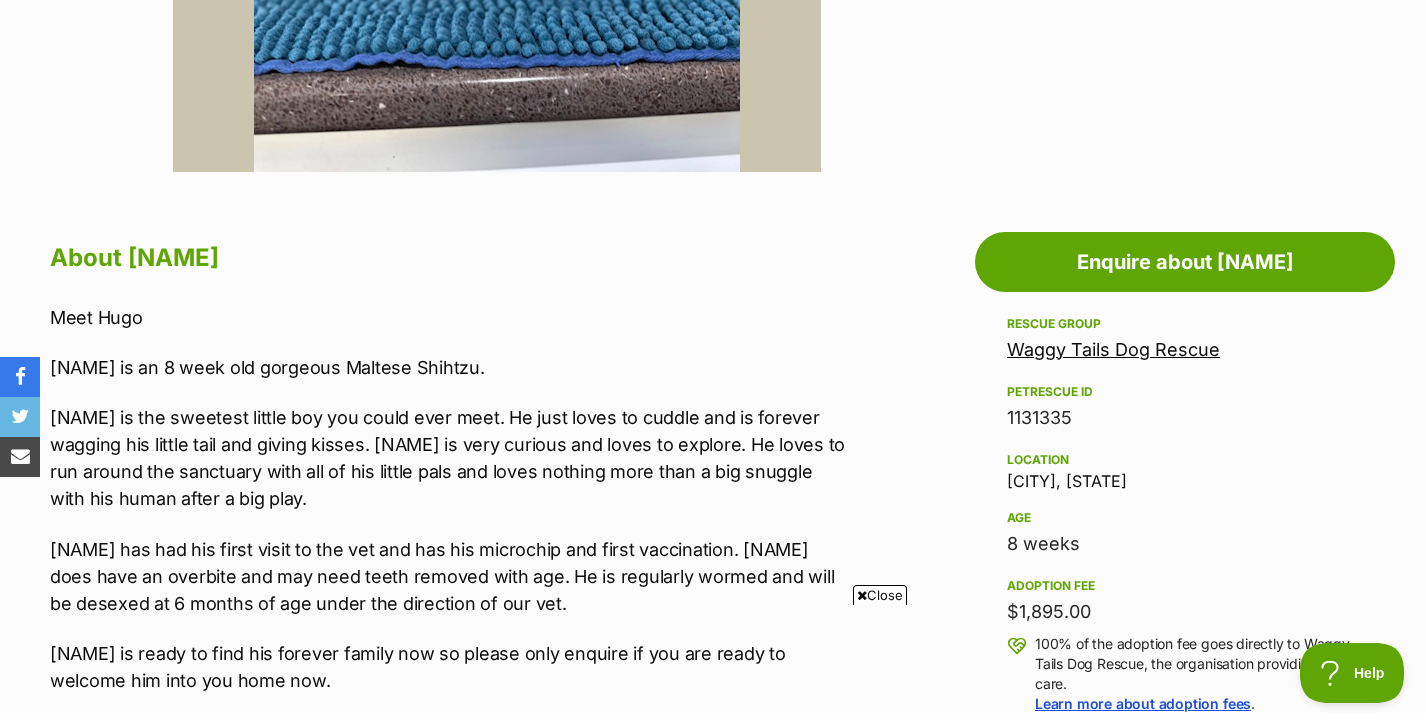 scroll, scrollTop: 970, scrollLeft: 0, axis: vertical 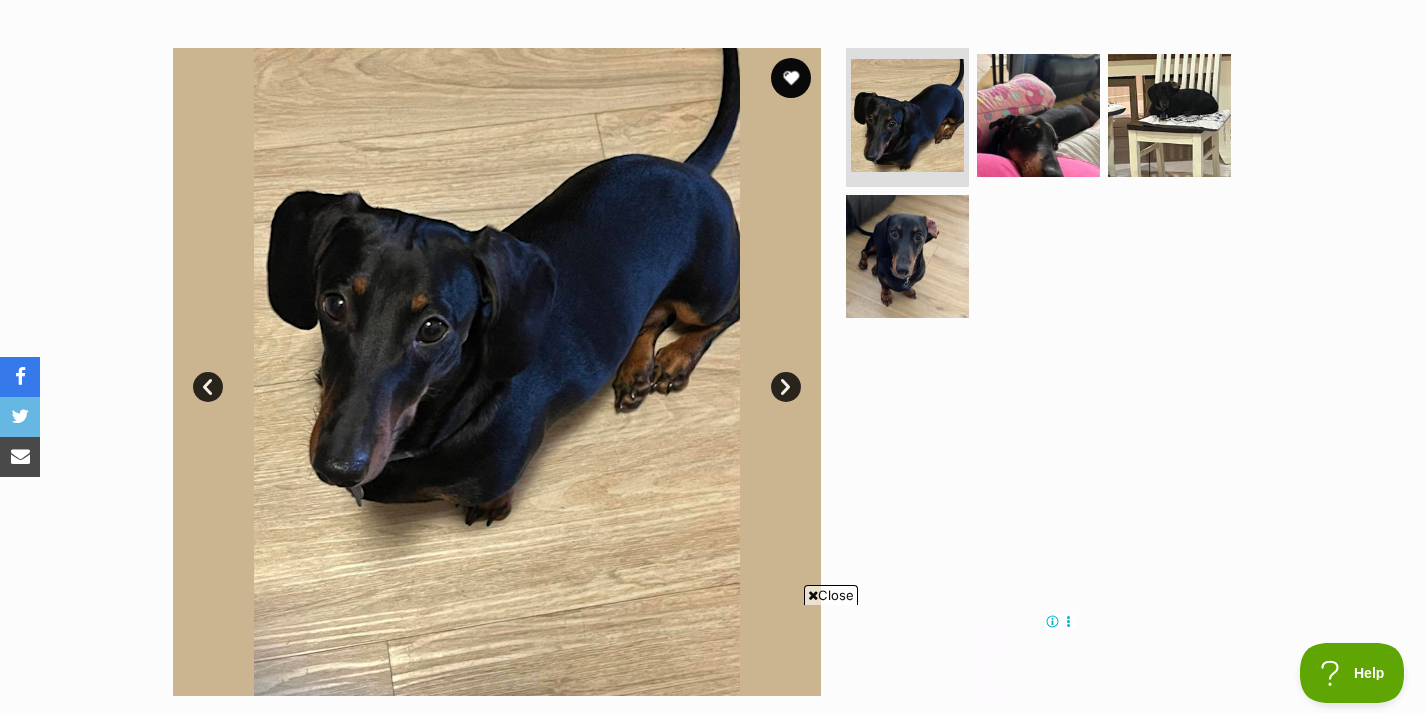 click on "Next" at bounding box center (786, 387) 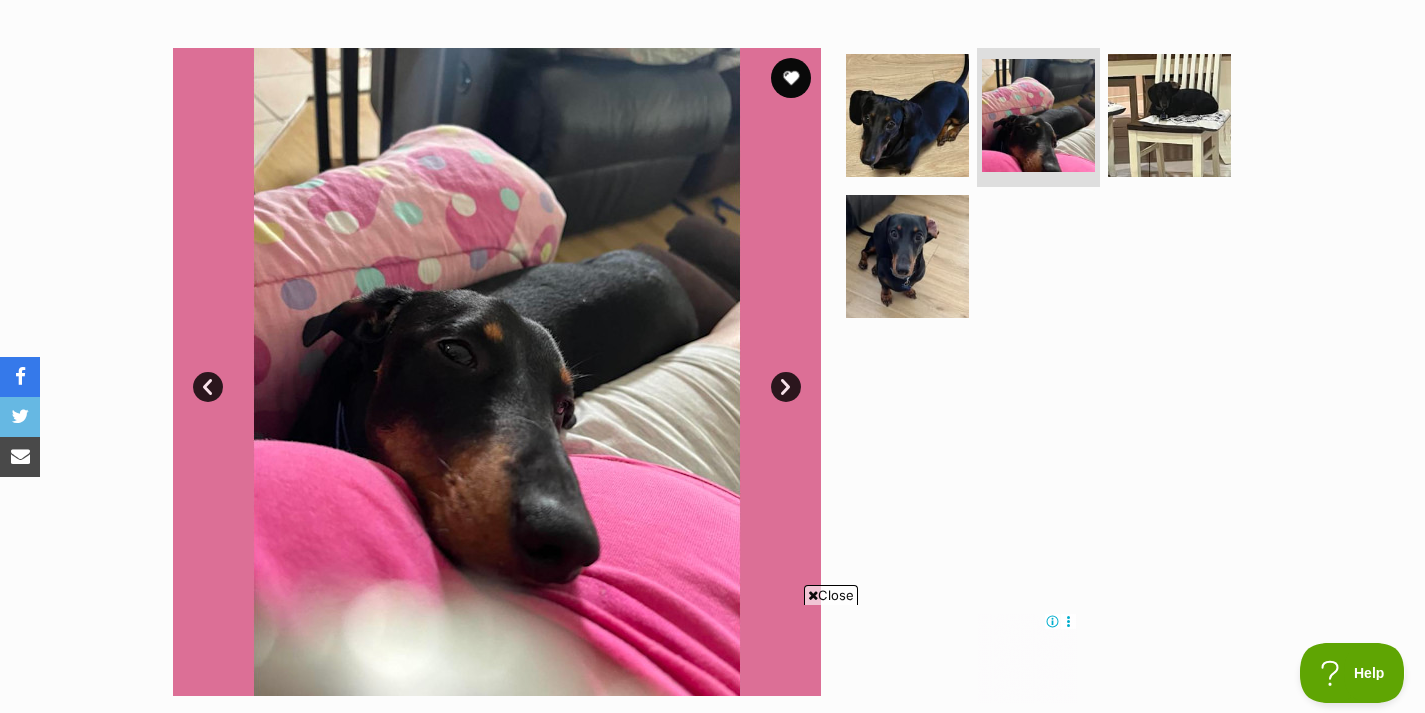 click on "Next" at bounding box center [786, 387] 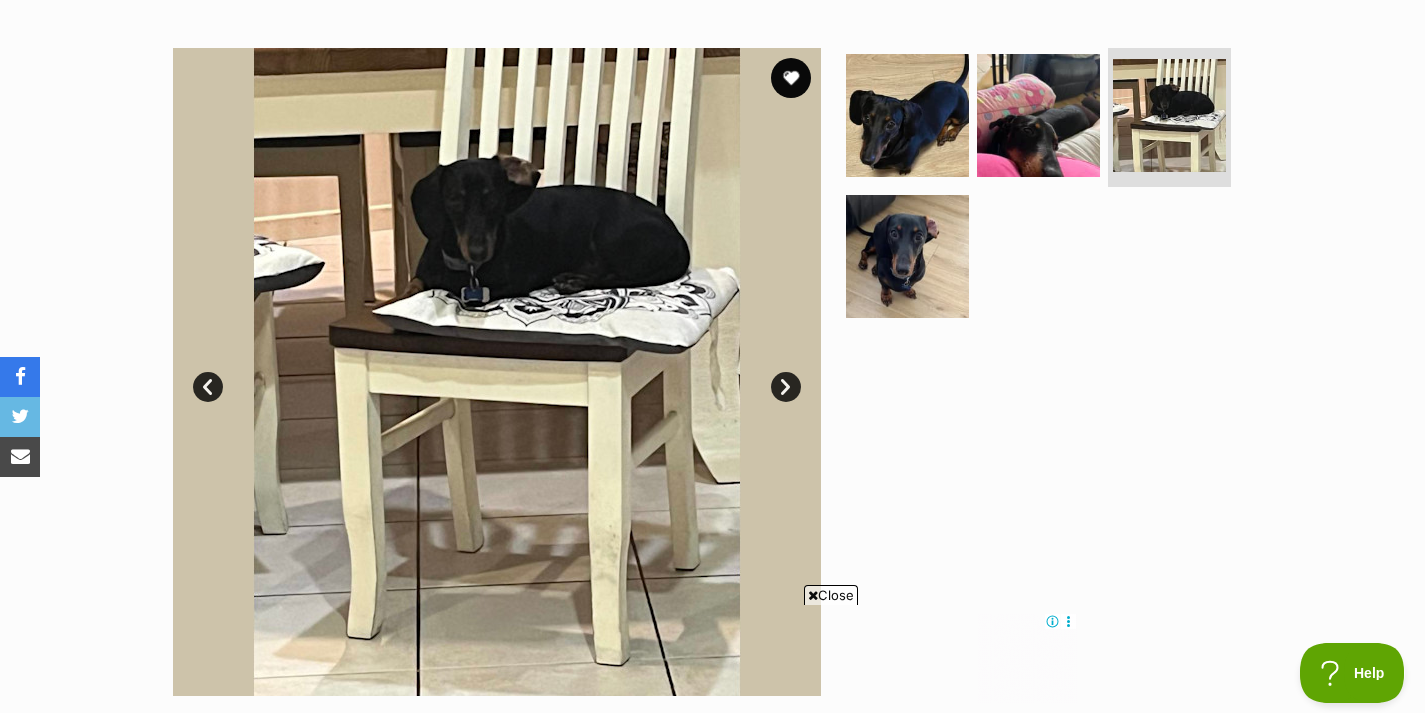 click on "Next" at bounding box center (786, 387) 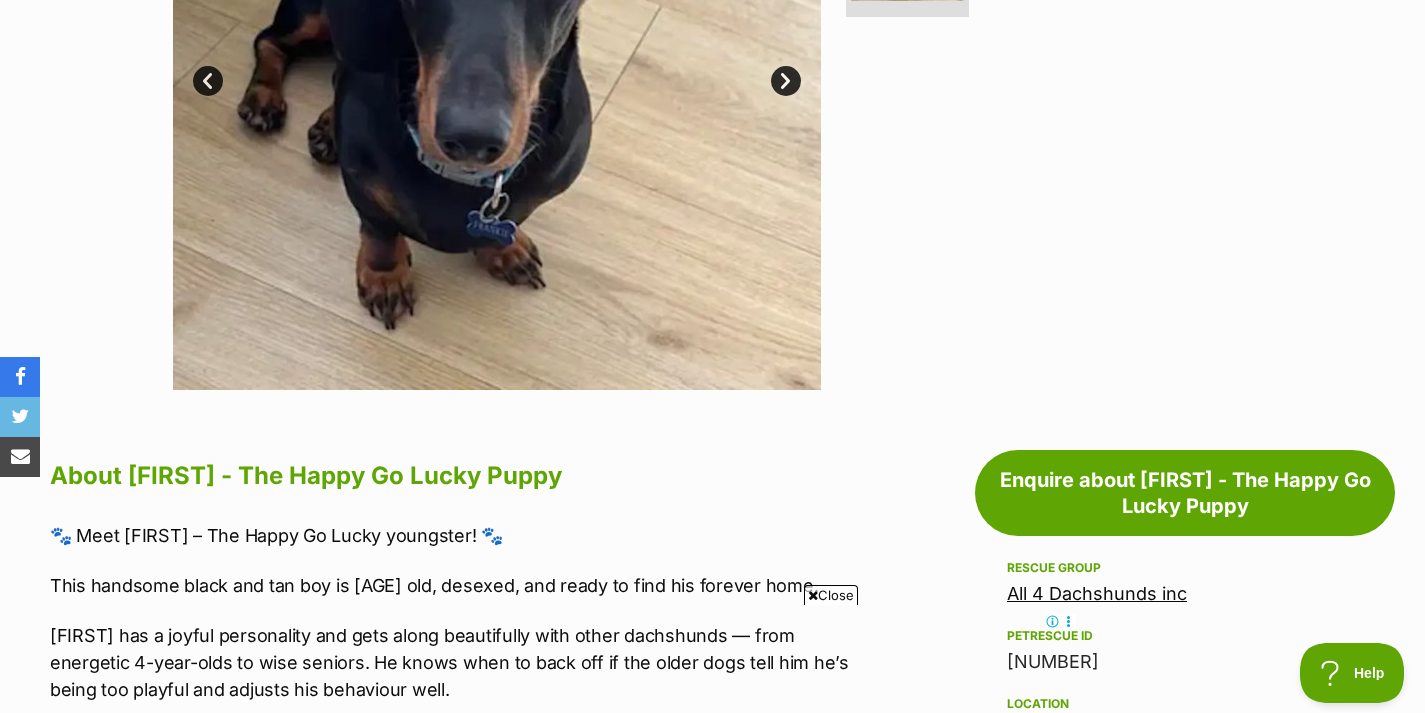 scroll, scrollTop: 515, scrollLeft: 0, axis: vertical 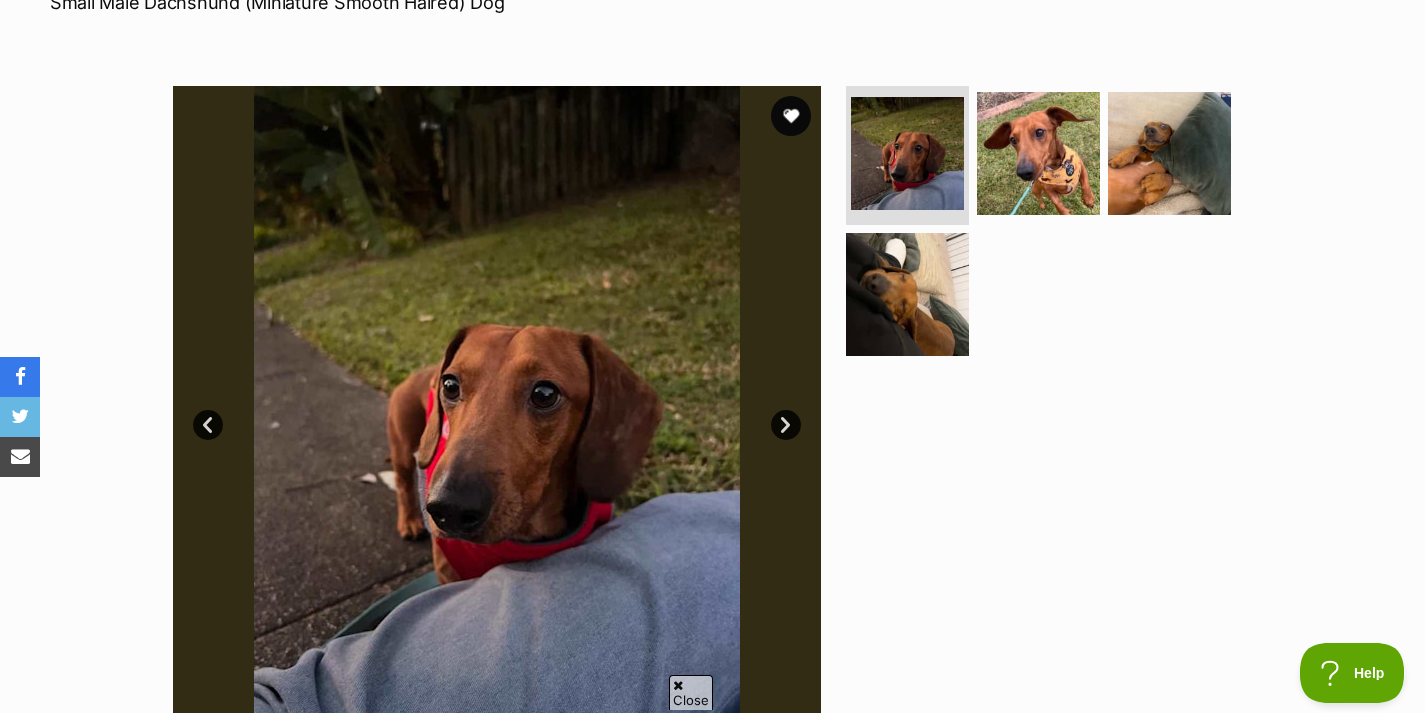 click on "Next" at bounding box center (786, 425) 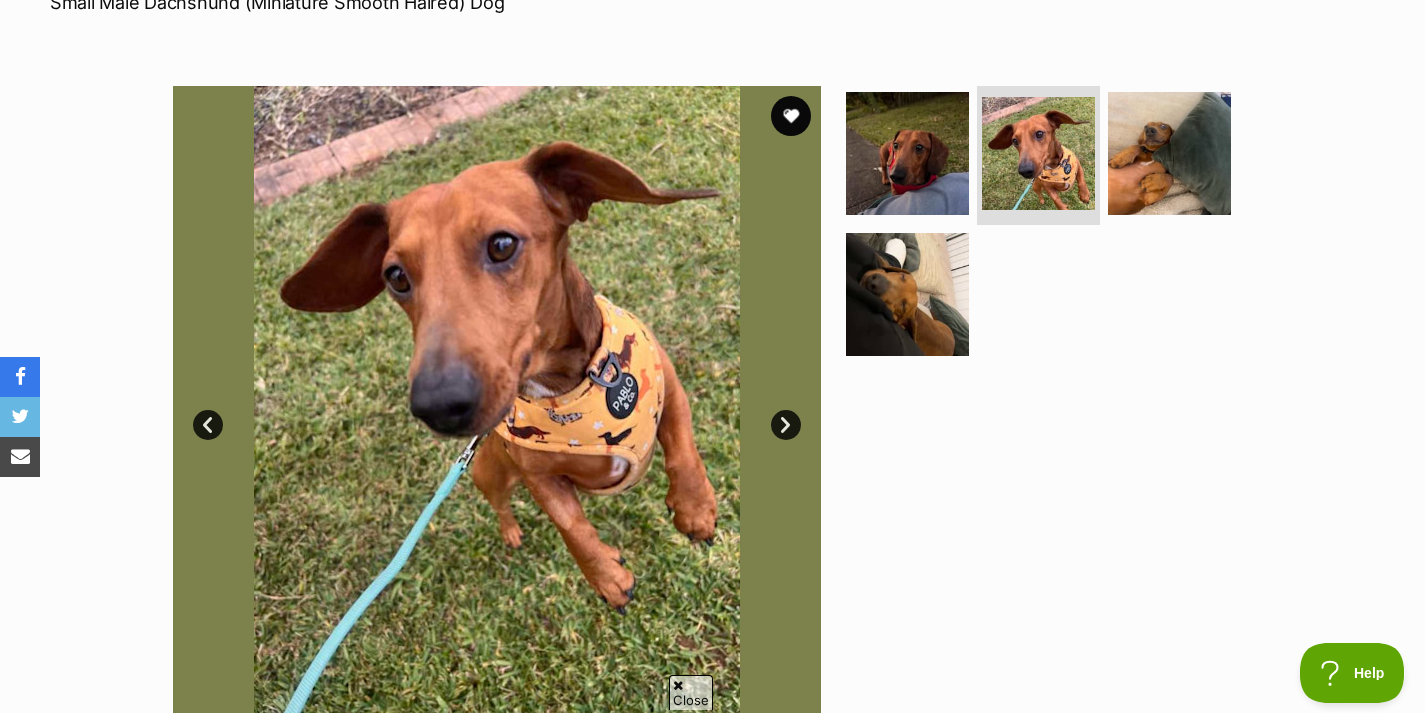 scroll, scrollTop: 0, scrollLeft: 0, axis: both 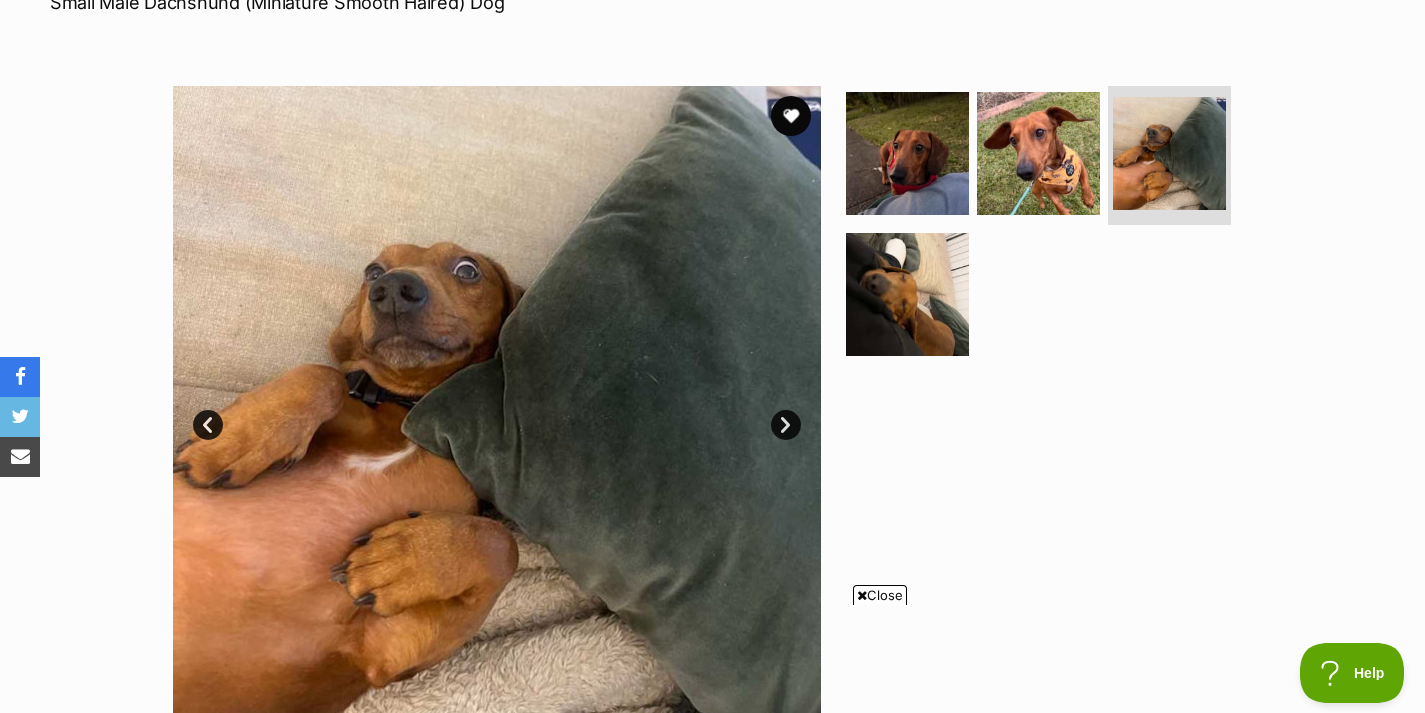 click on "Next" at bounding box center [786, 425] 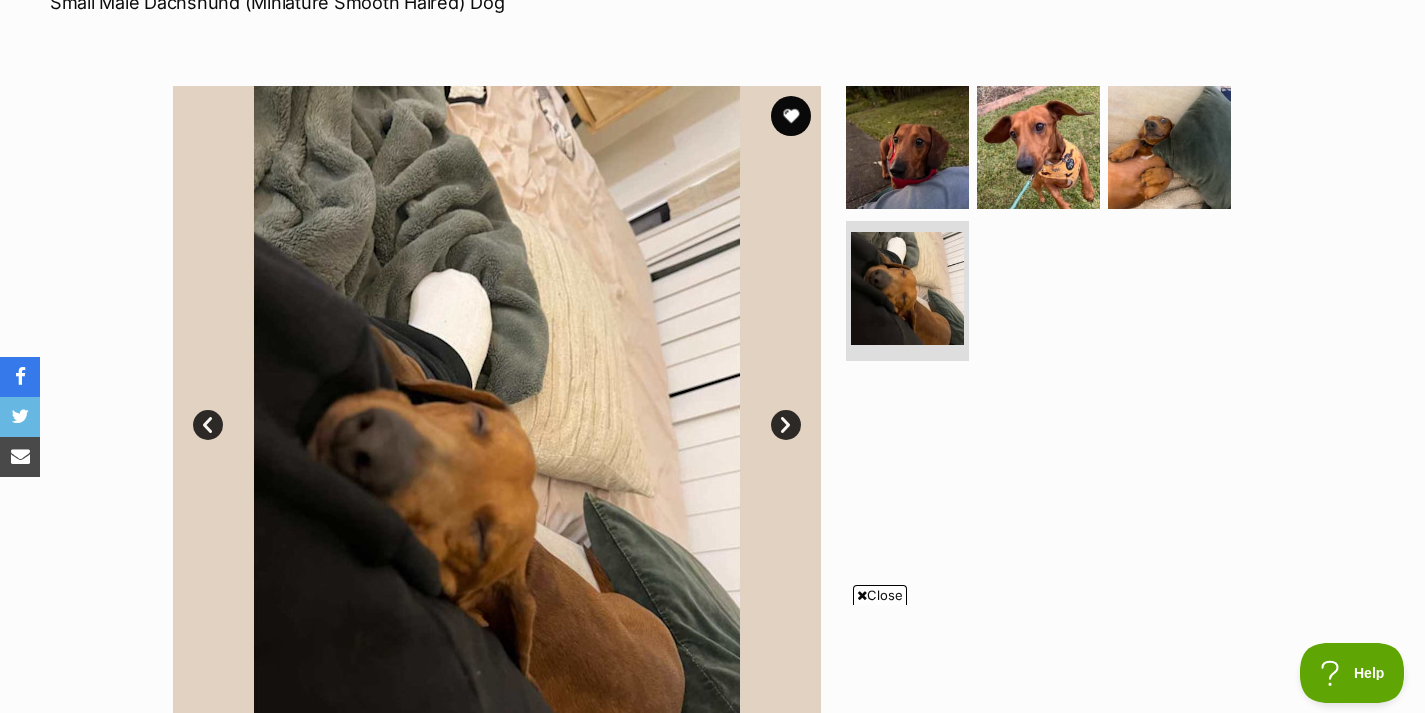 click on "Next" at bounding box center (786, 425) 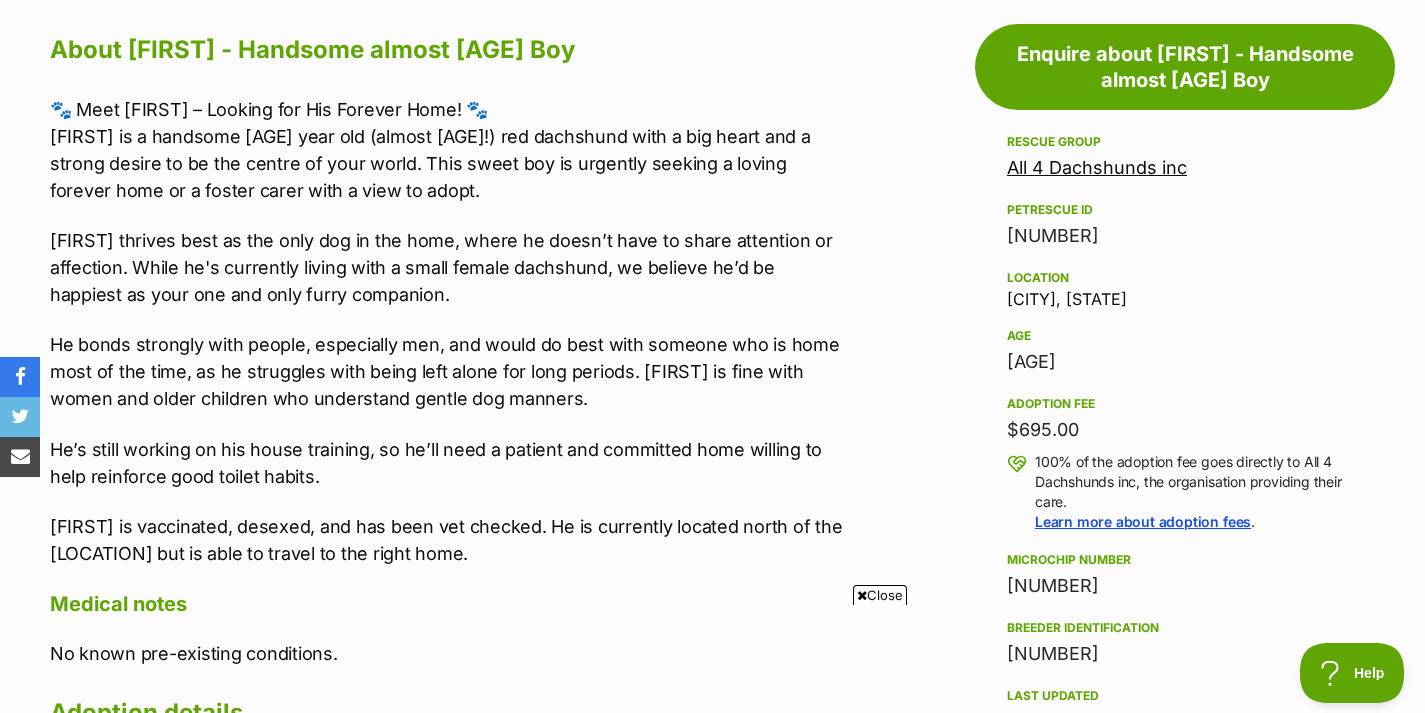 scroll, scrollTop: 1099, scrollLeft: 0, axis: vertical 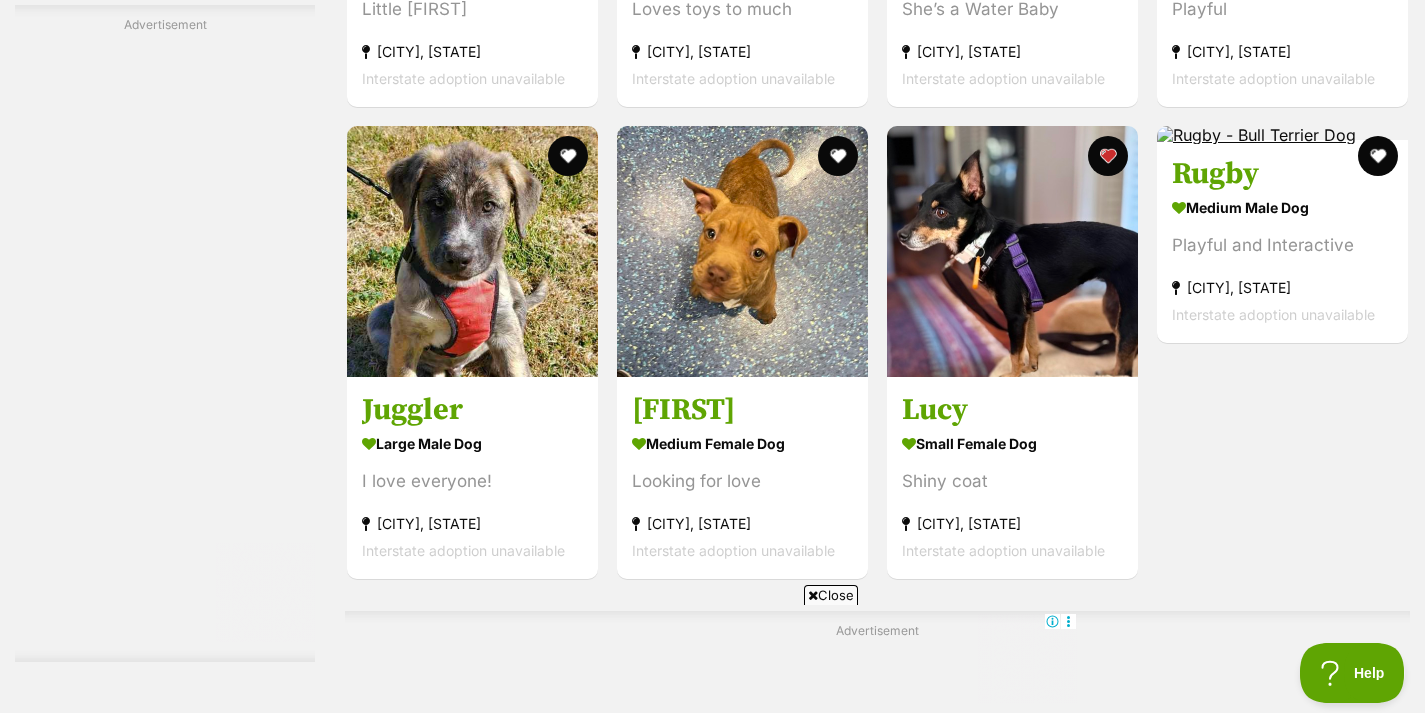 click on "Close" at bounding box center [831, 595] 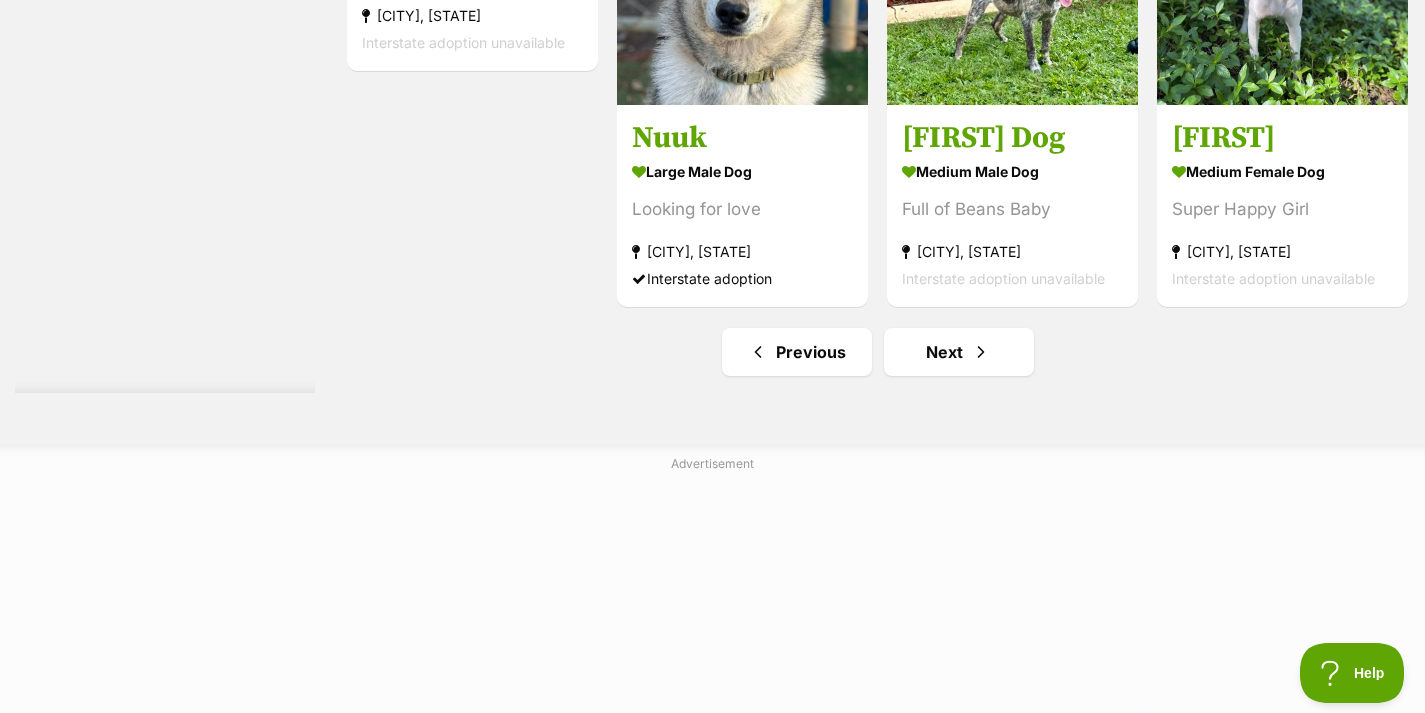 scroll, scrollTop: 10441, scrollLeft: 0, axis: vertical 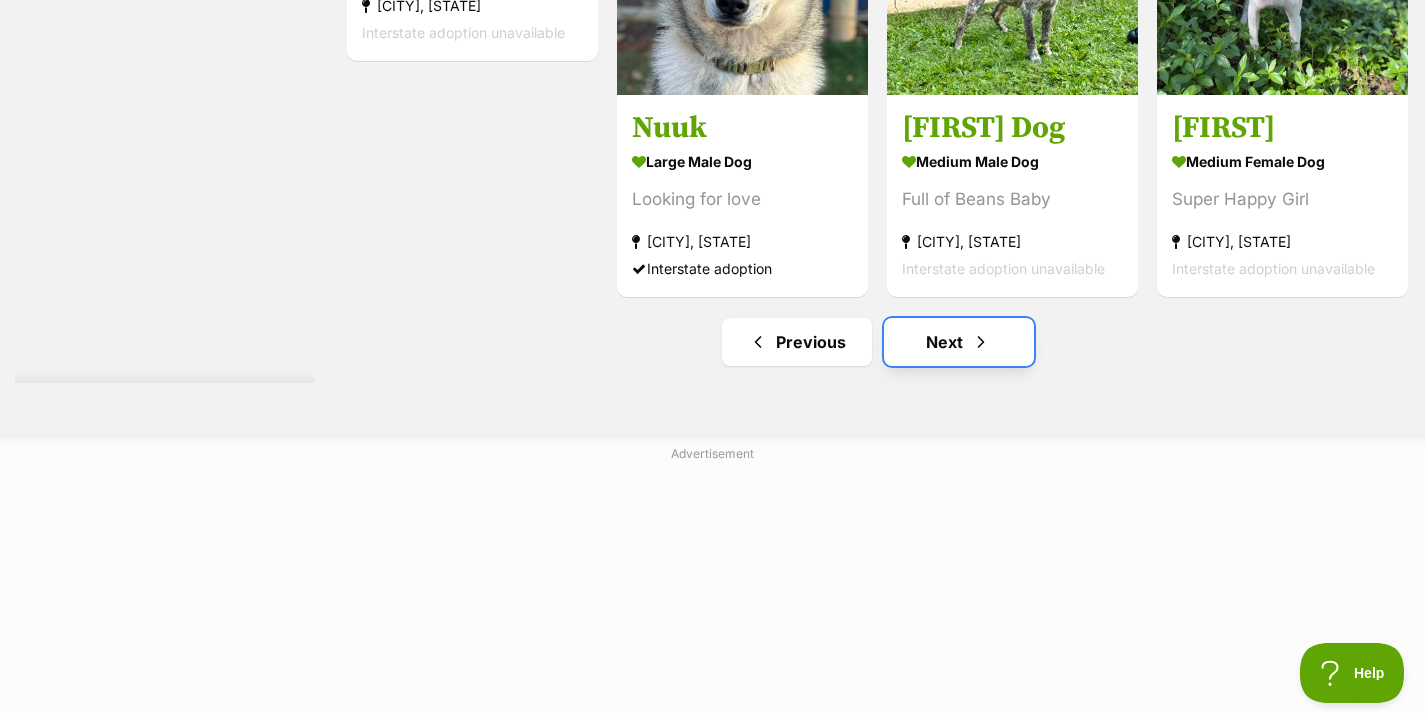 click on "Next" at bounding box center [959, 342] 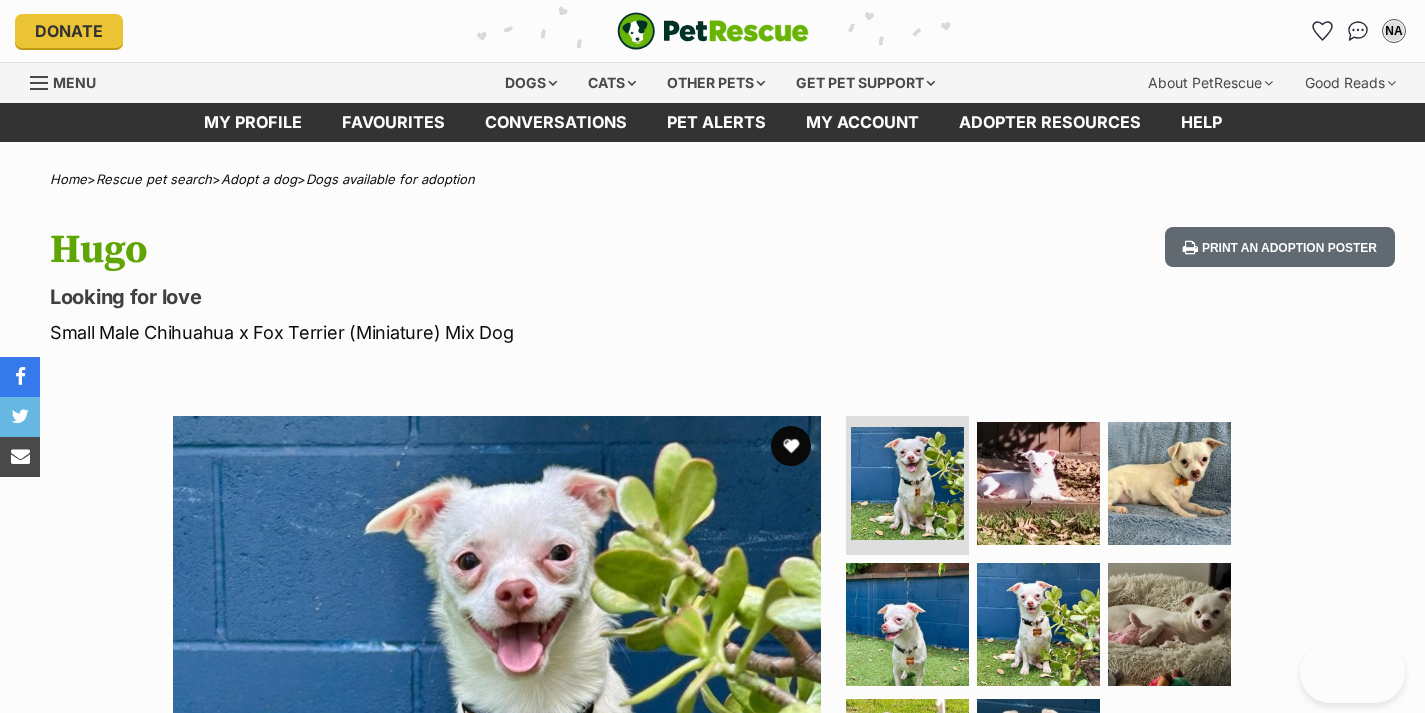 scroll, scrollTop: 0, scrollLeft: 0, axis: both 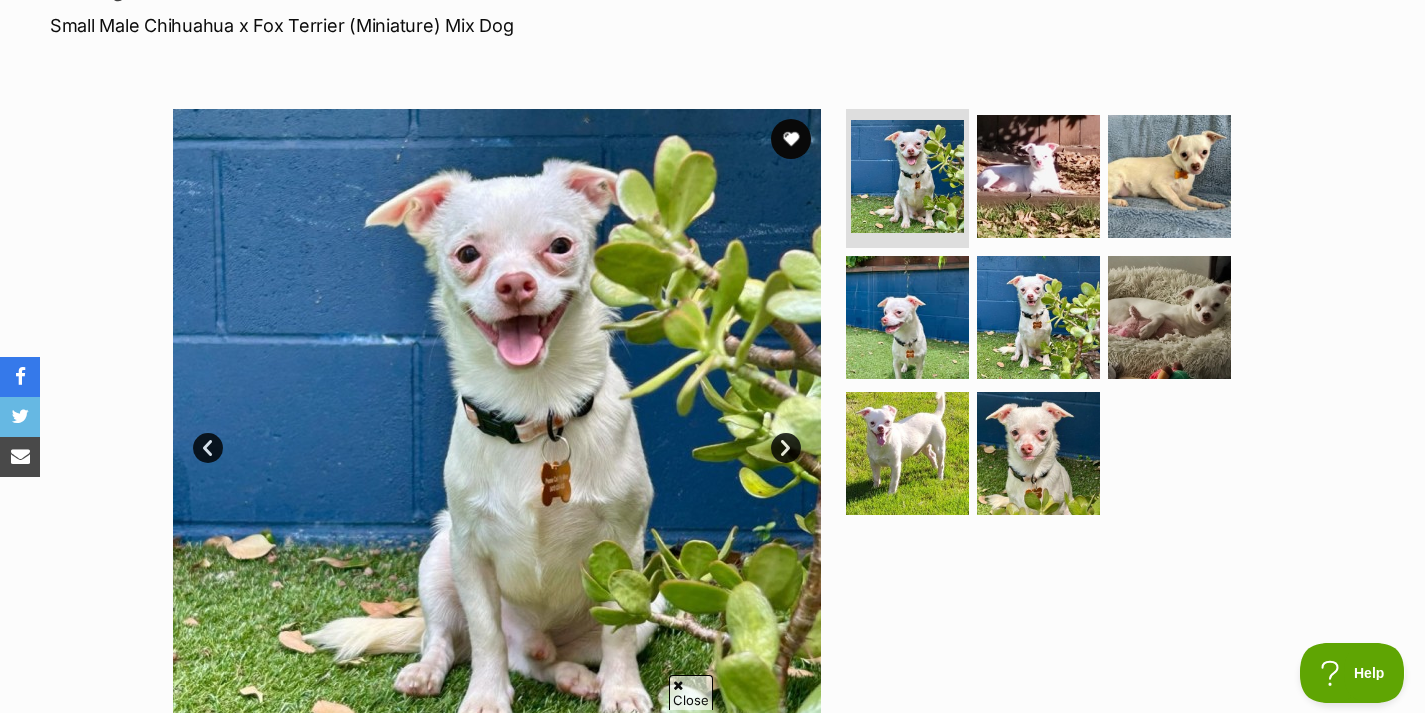 click on "Next" at bounding box center (786, 448) 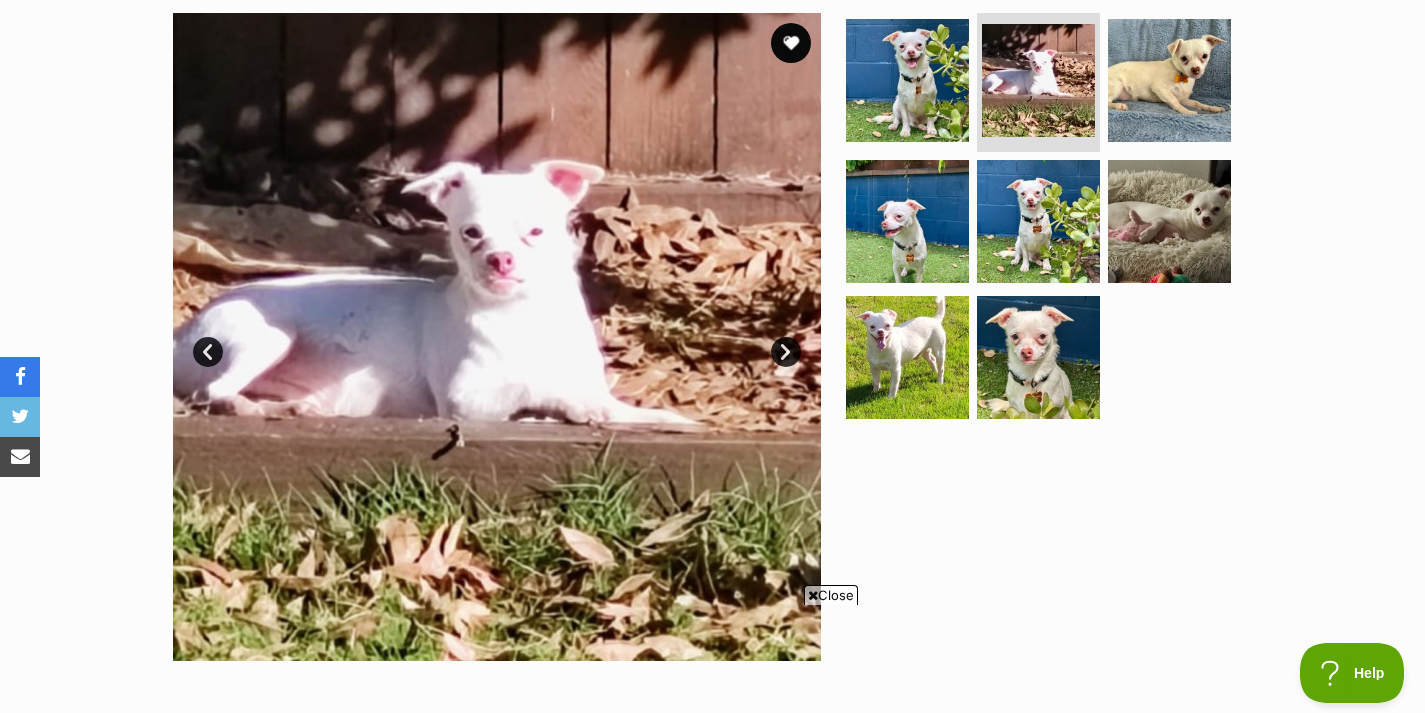 scroll, scrollTop: 0, scrollLeft: 0, axis: both 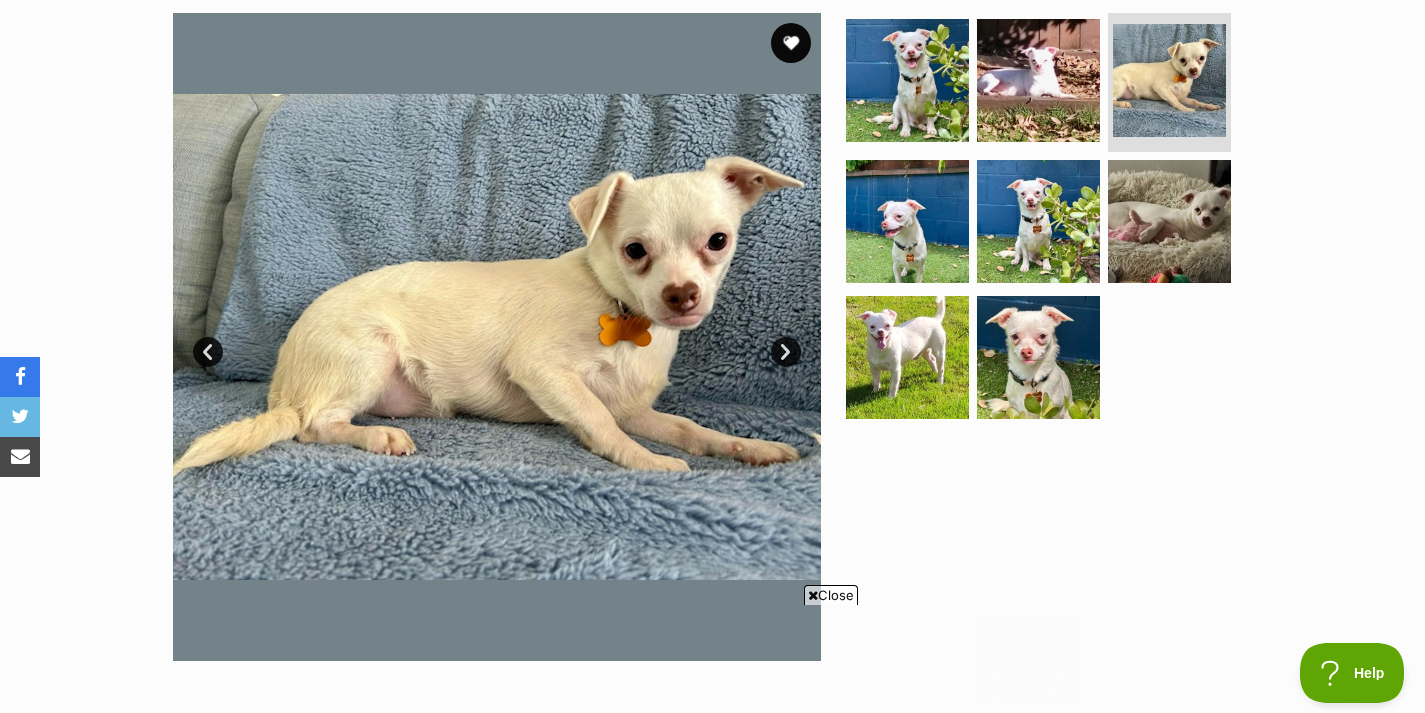 click on "Next" at bounding box center (786, 352) 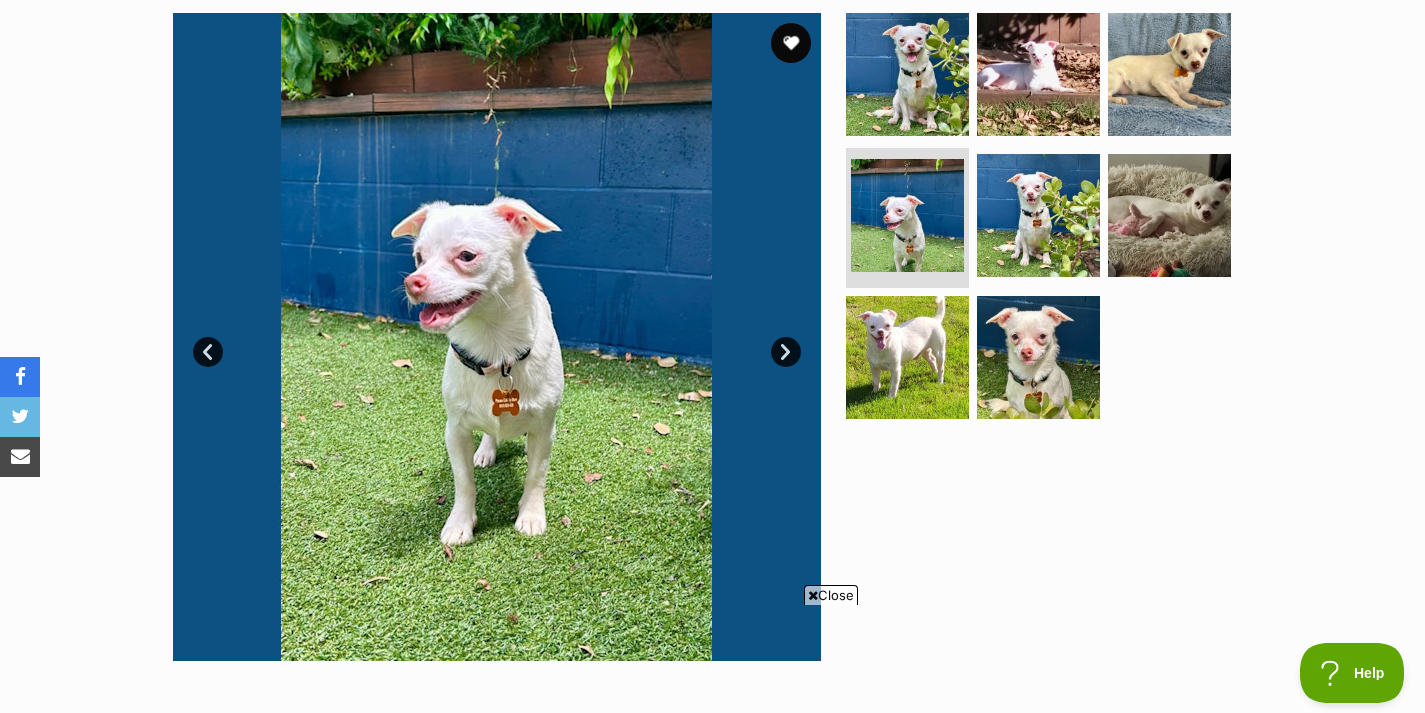 click on "Next" at bounding box center [786, 352] 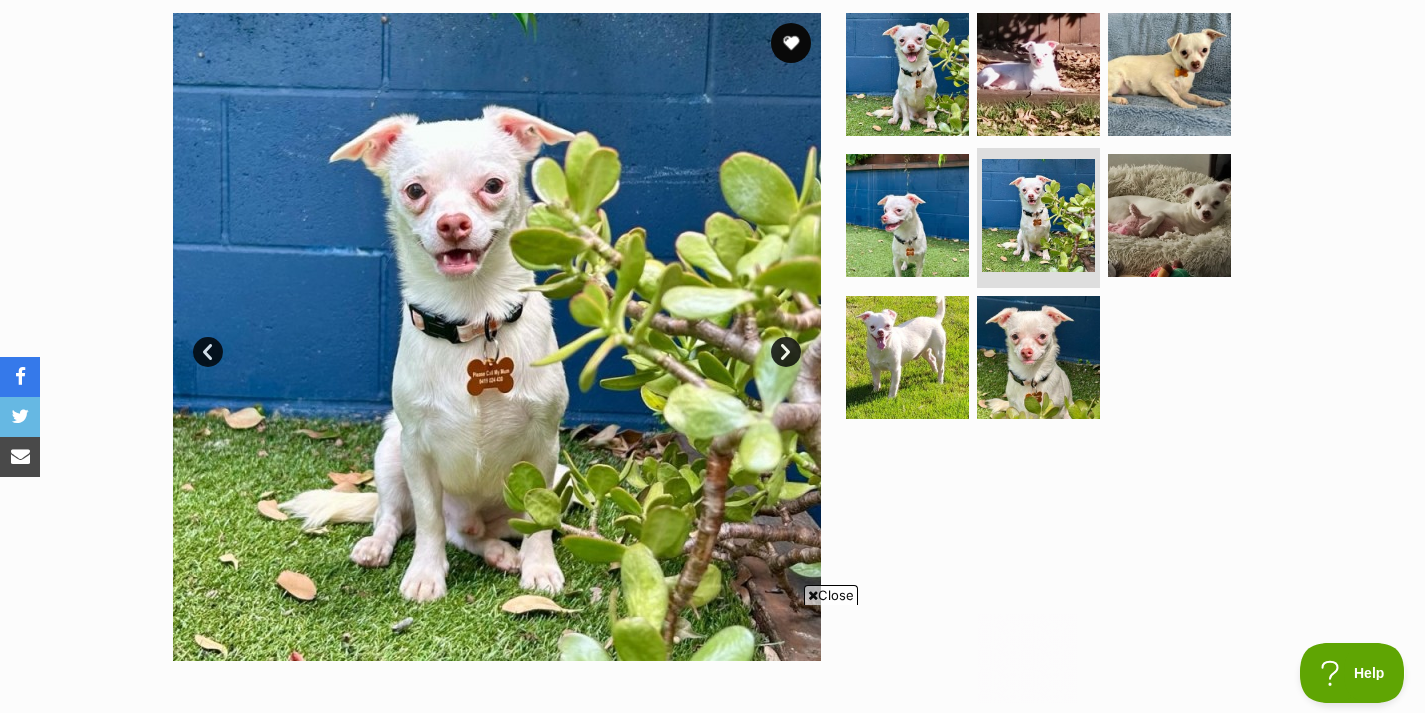 click on "Next" at bounding box center (786, 352) 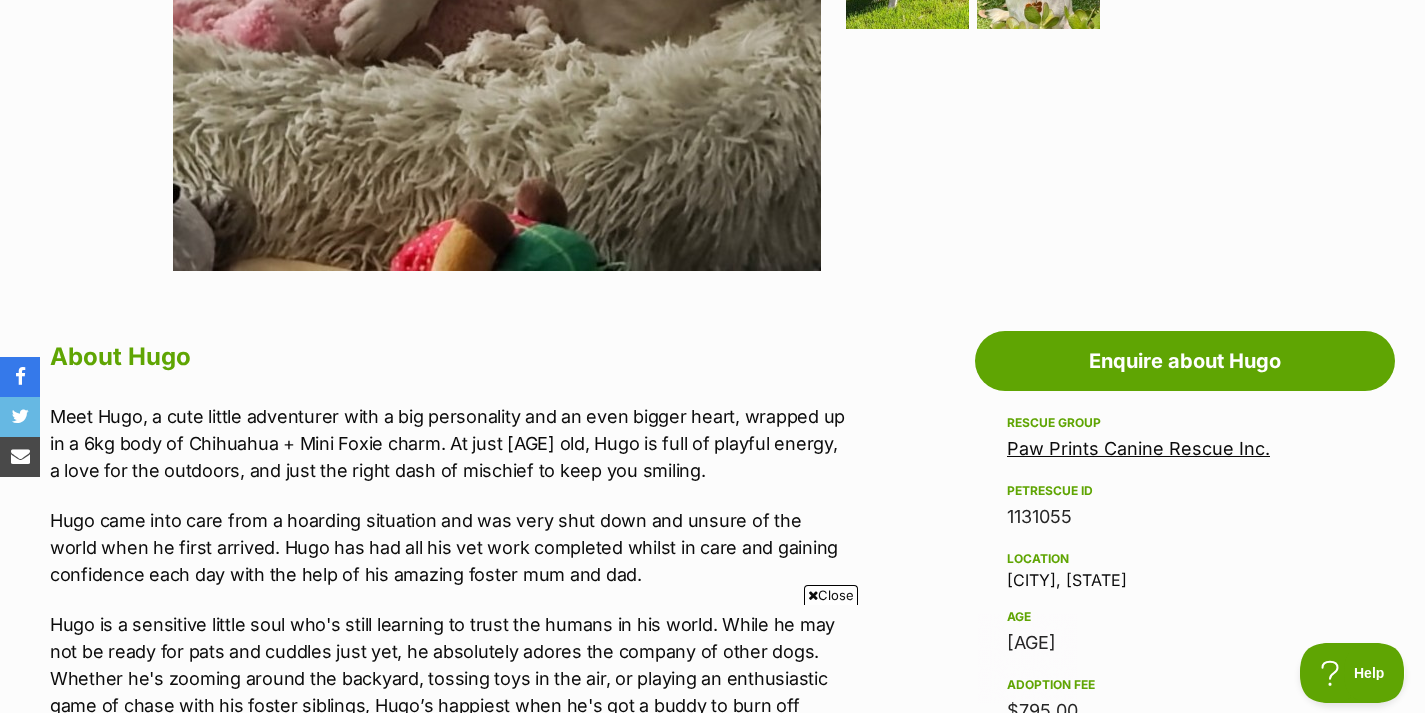 scroll, scrollTop: 1055, scrollLeft: 0, axis: vertical 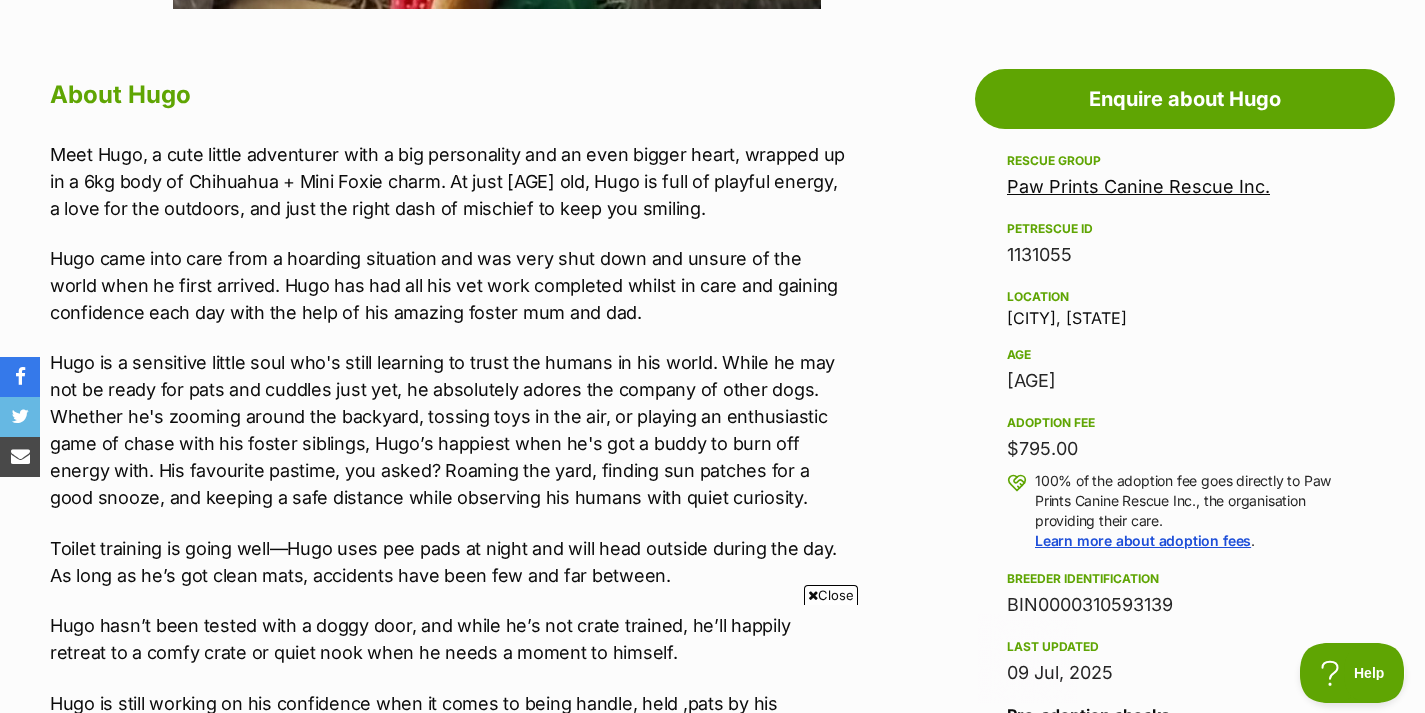 click on "Close" at bounding box center [831, 595] 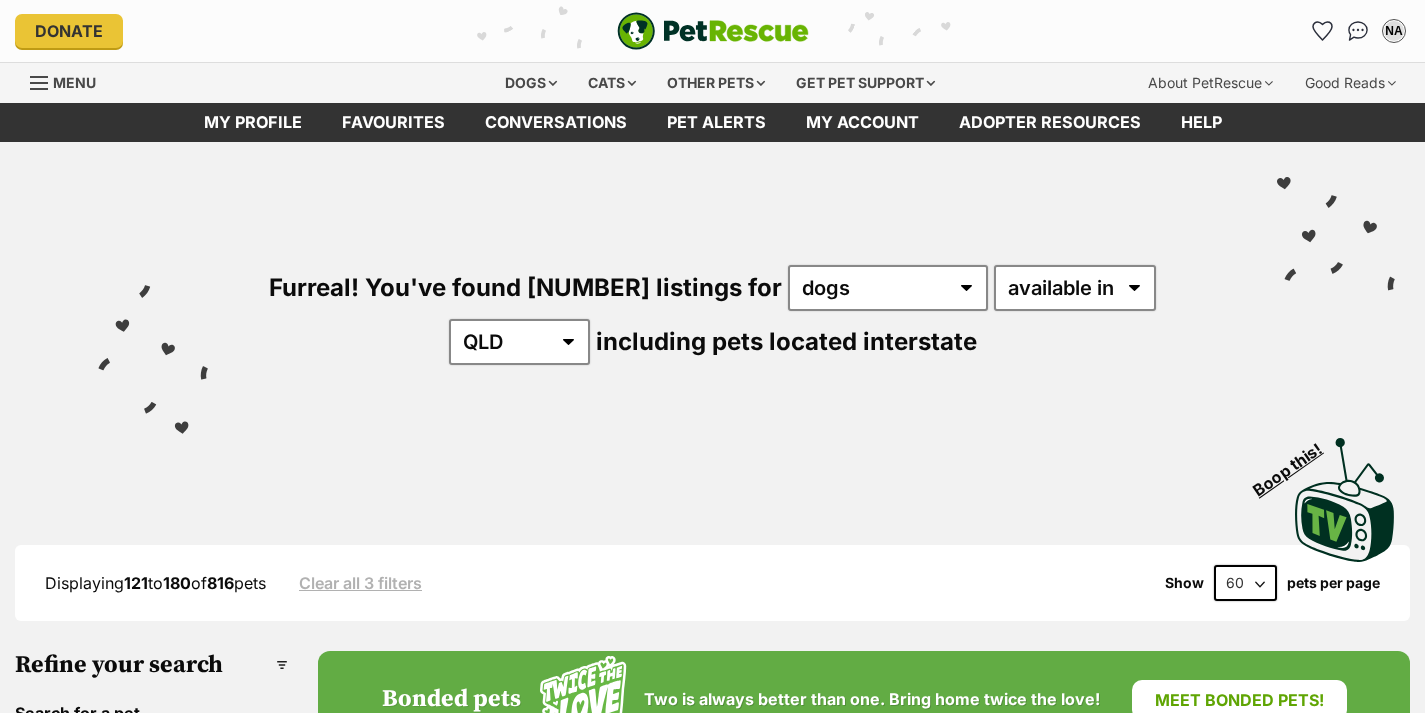 scroll, scrollTop: 0, scrollLeft: 0, axis: both 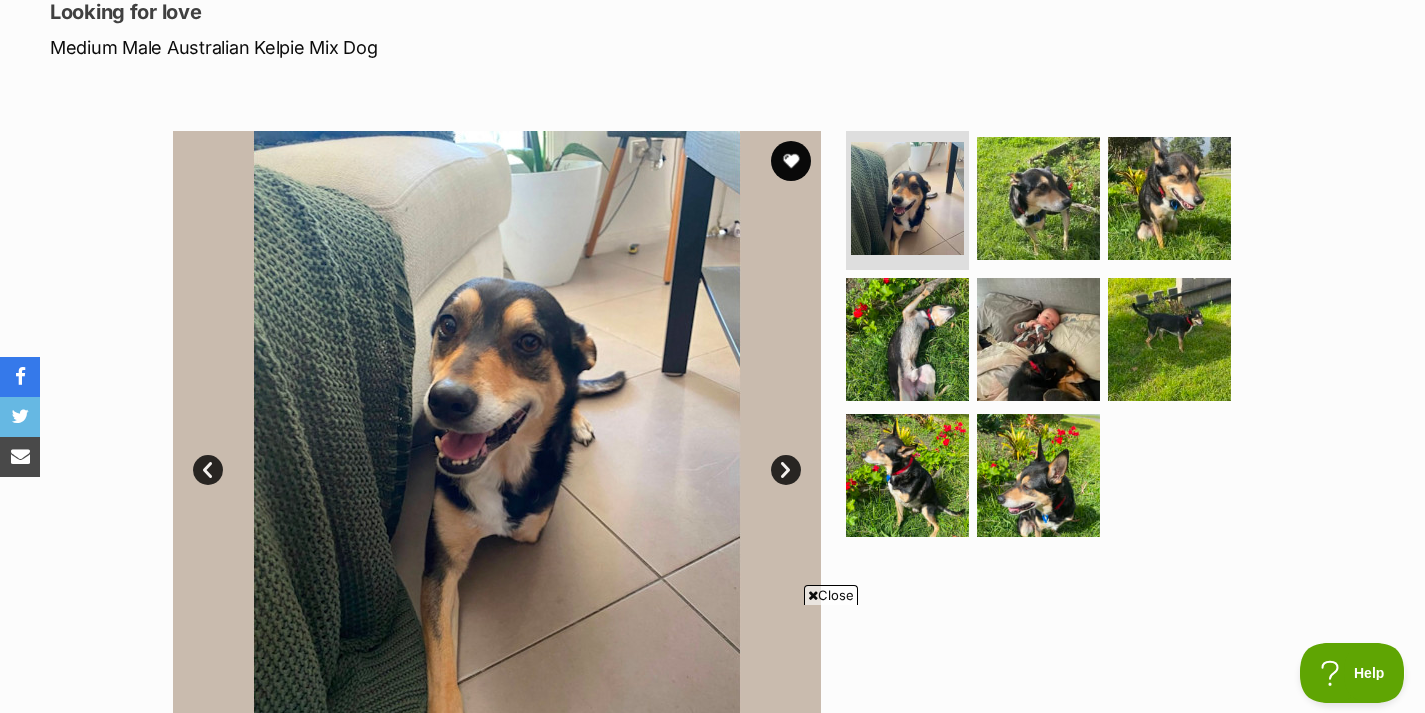 click on "Next" at bounding box center [786, 470] 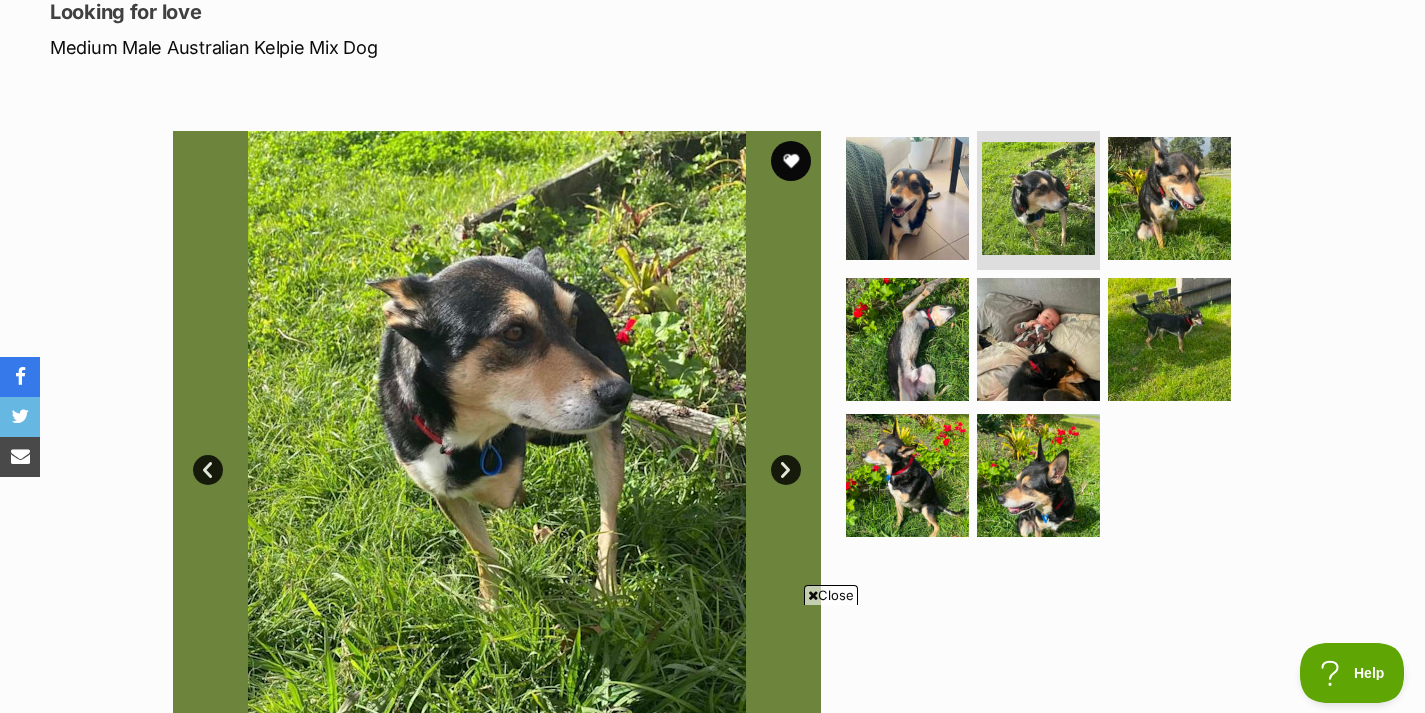click on "Next" at bounding box center [786, 470] 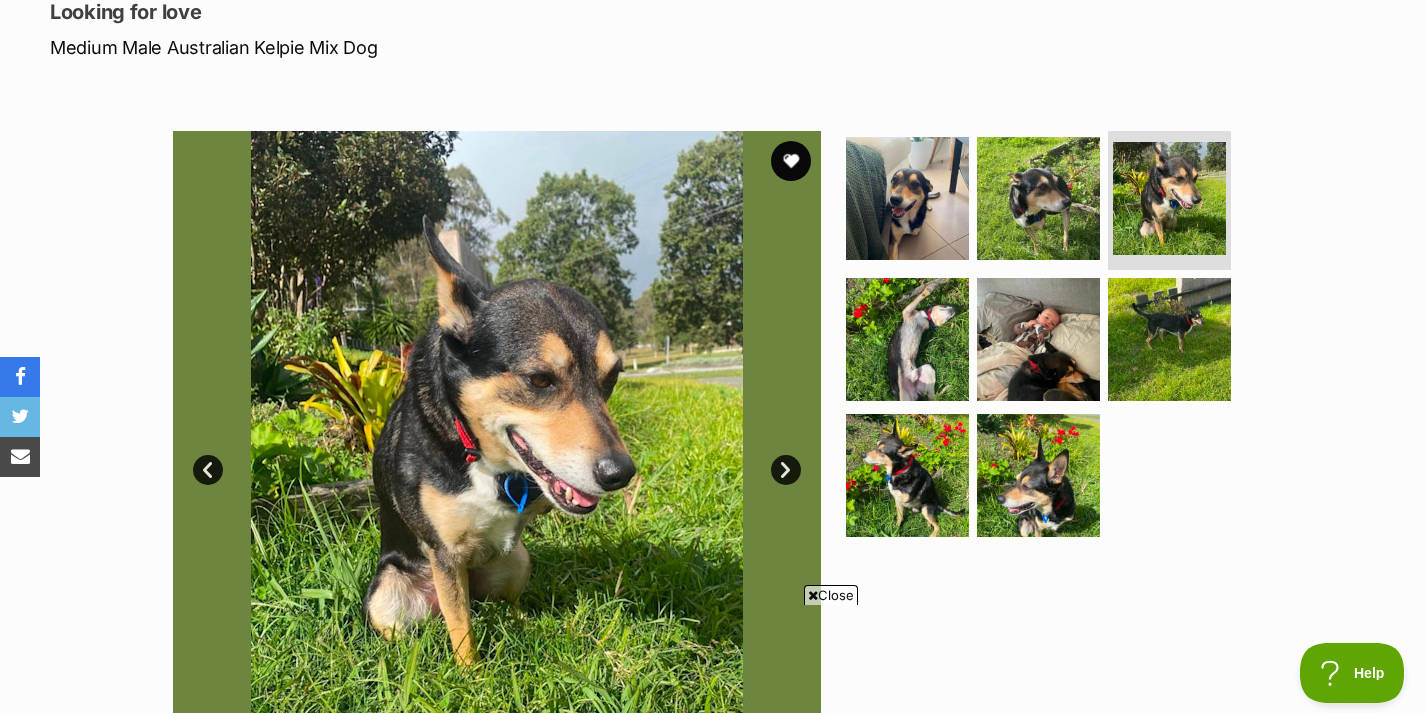 click on "Next" at bounding box center [786, 470] 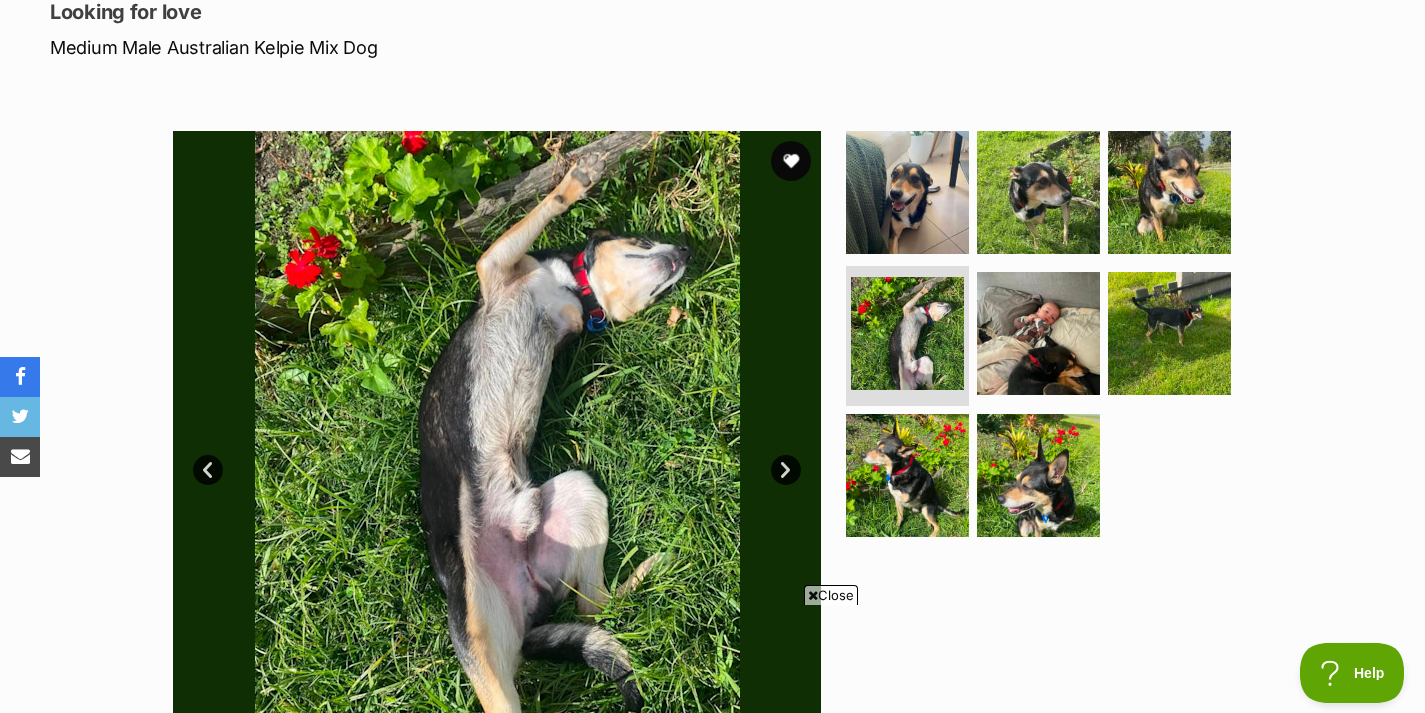 click on "Next" at bounding box center [786, 470] 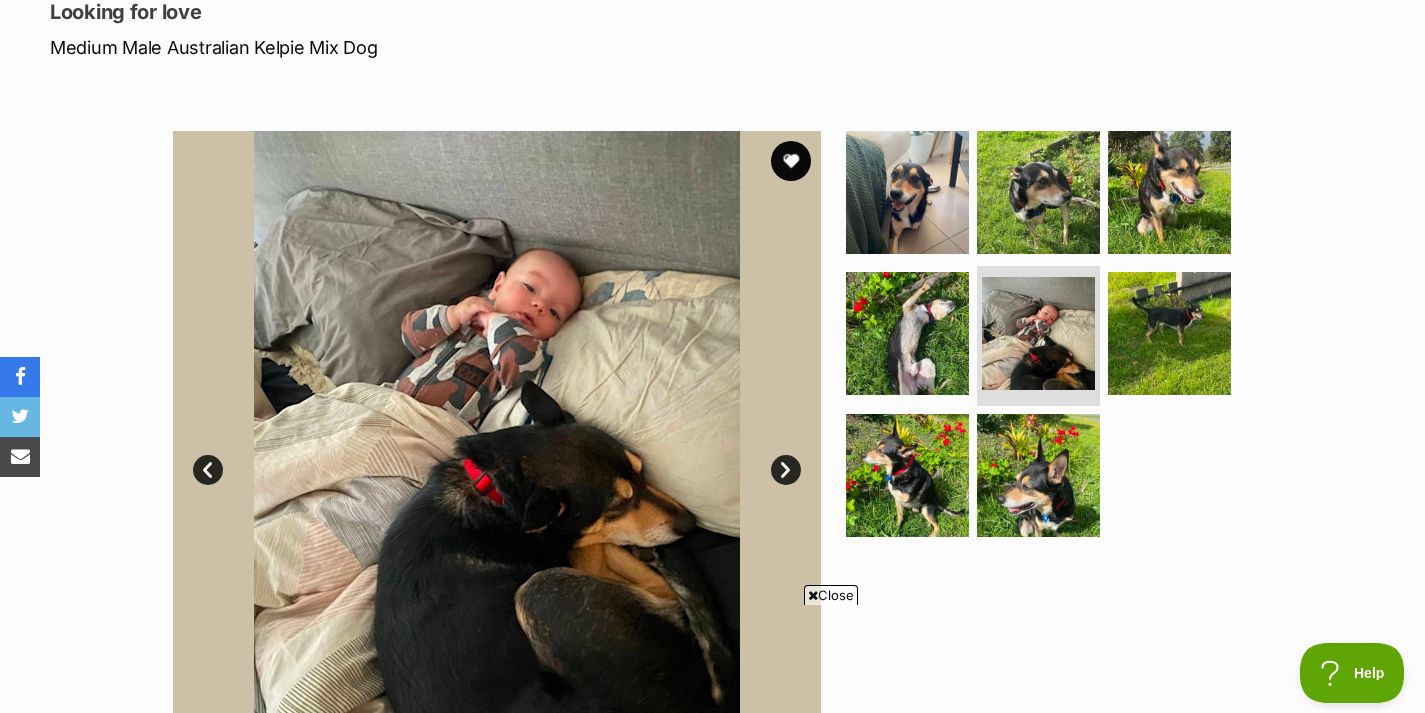 click on "Next" at bounding box center [786, 470] 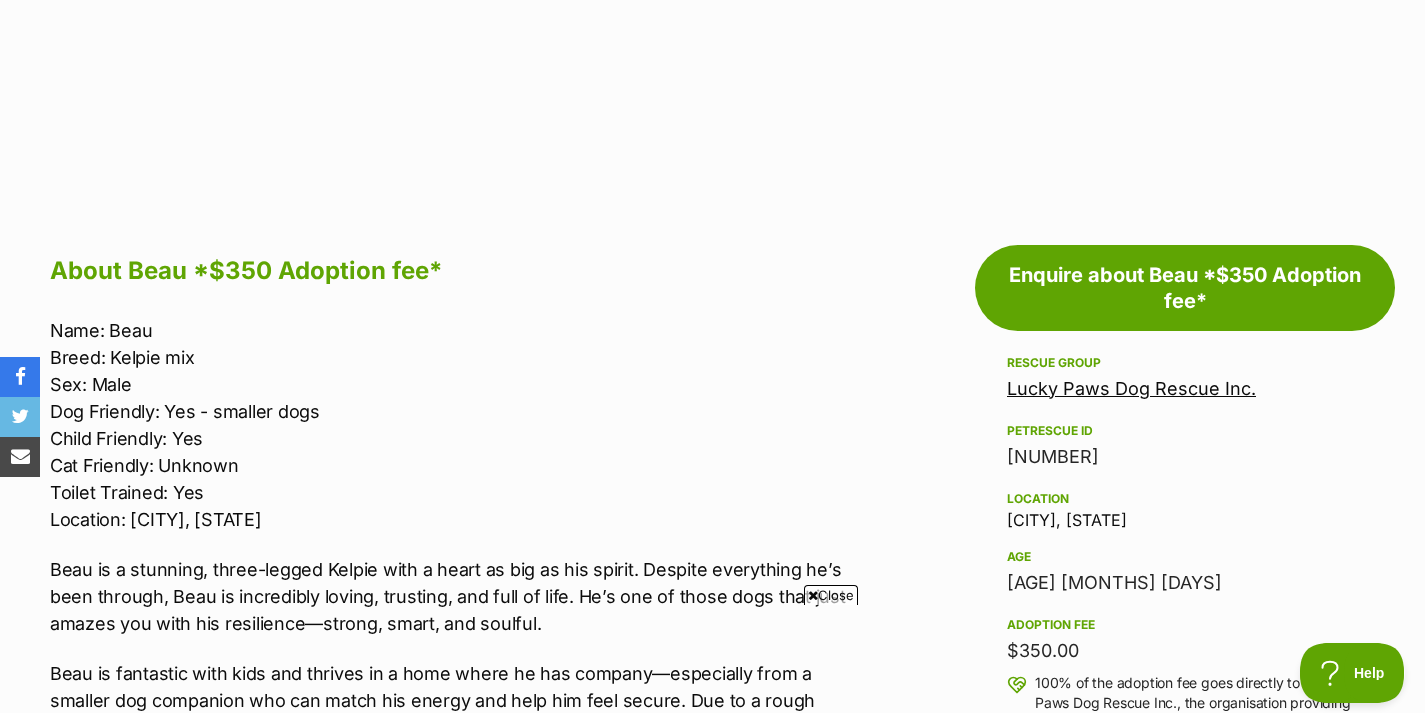 scroll, scrollTop: 935, scrollLeft: 0, axis: vertical 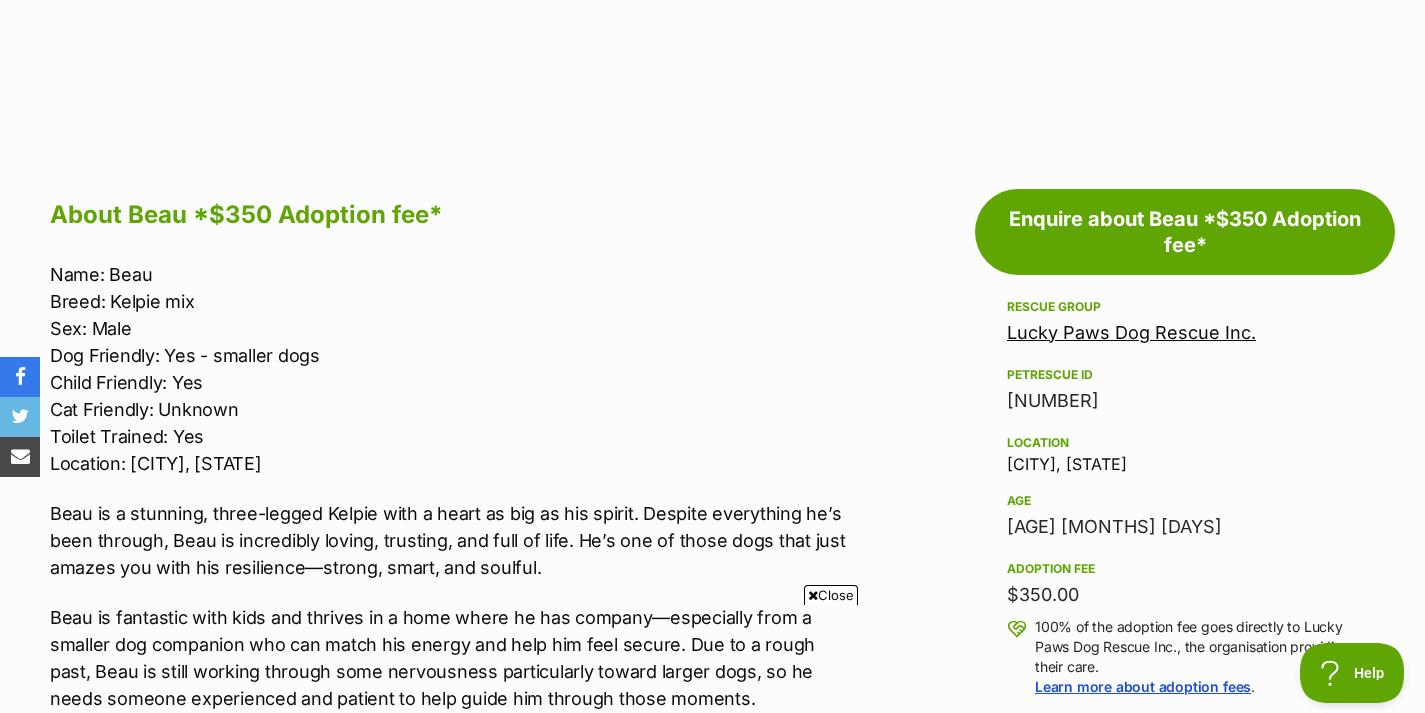 click on "Close" at bounding box center [831, 595] 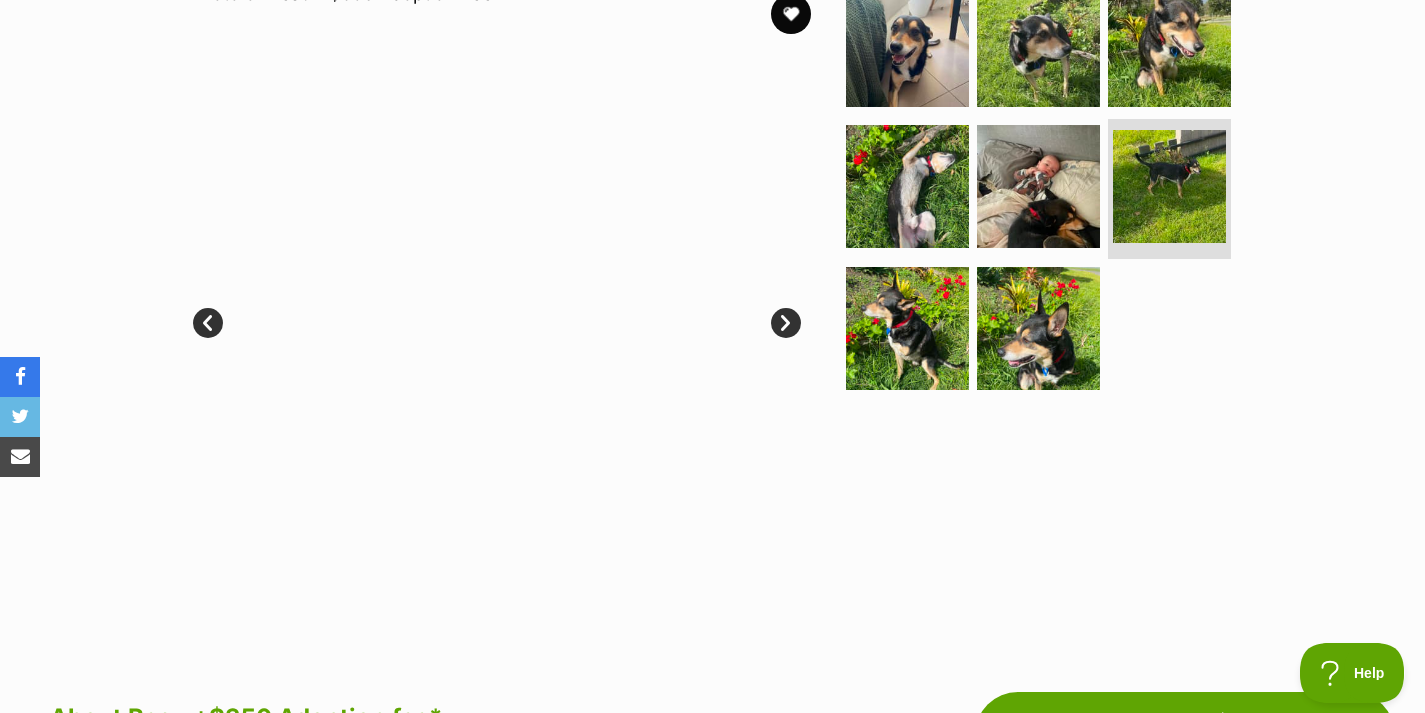 scroll, scrollTop: 410, scrollLeft: 0, axis: vertical 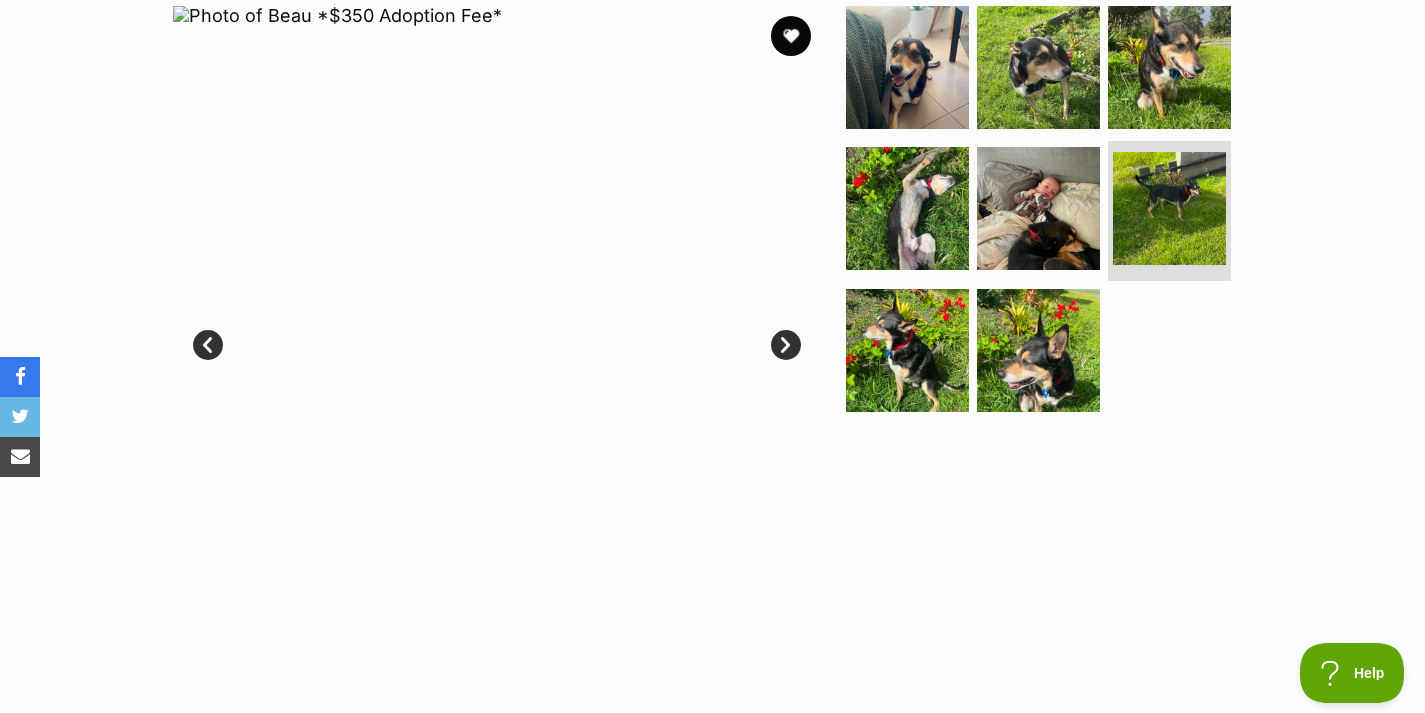 click on "Next" at bounding box center (786, 345) 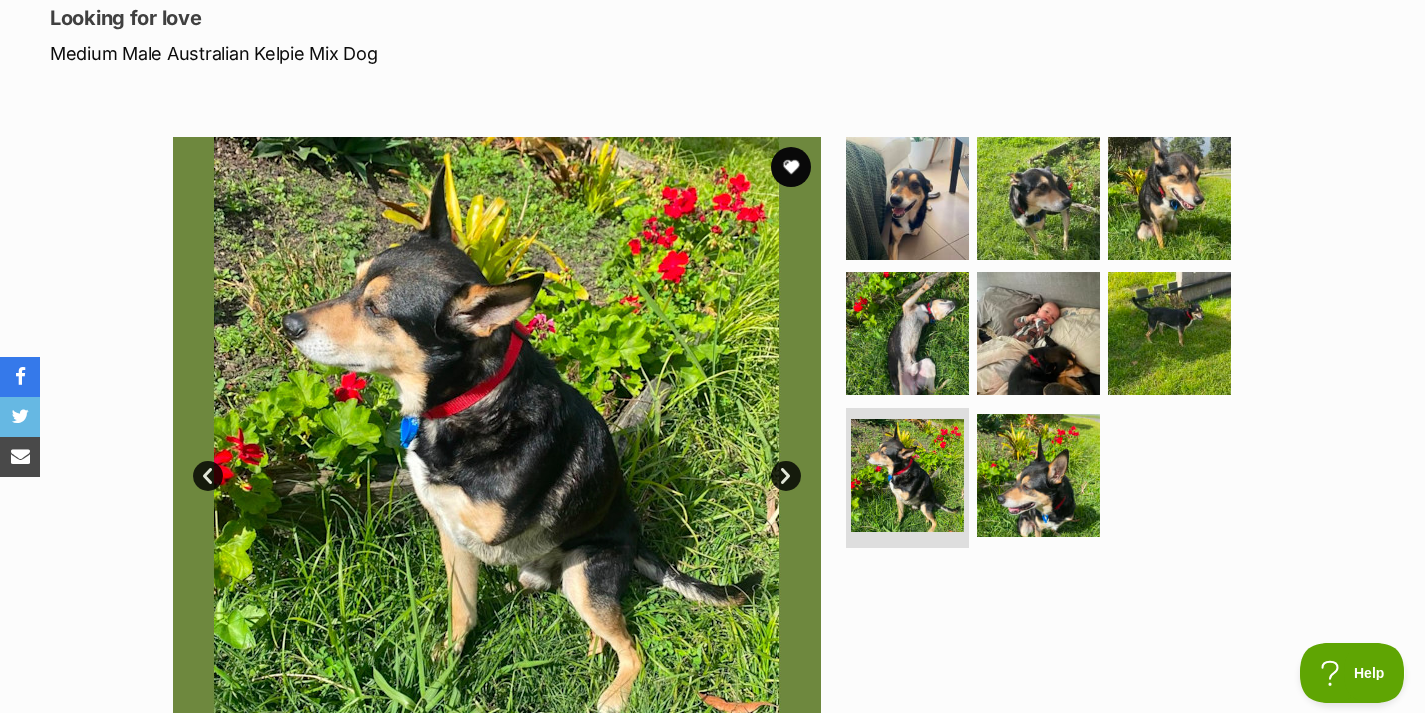 scroll, scrollTop: 269, scrollLeft: 0, axis: vertical 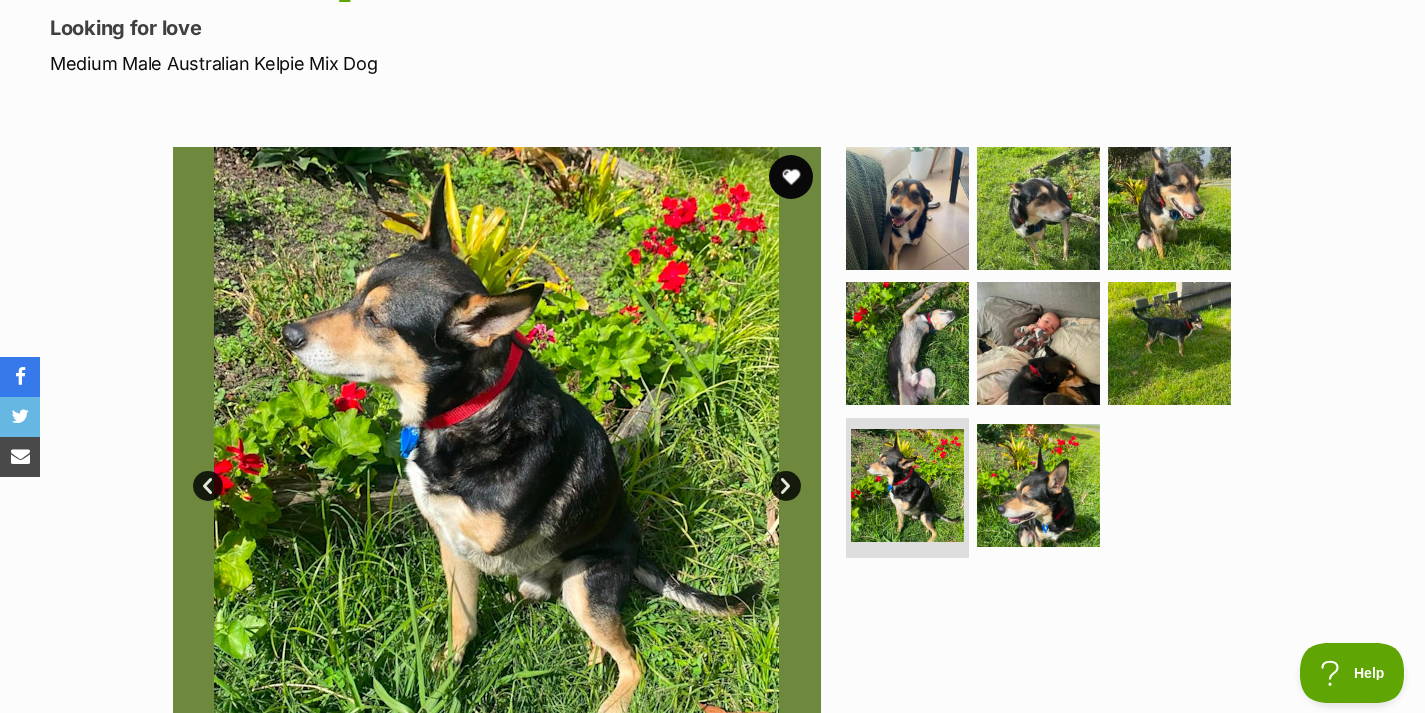 click at bounding box center [791, 177] 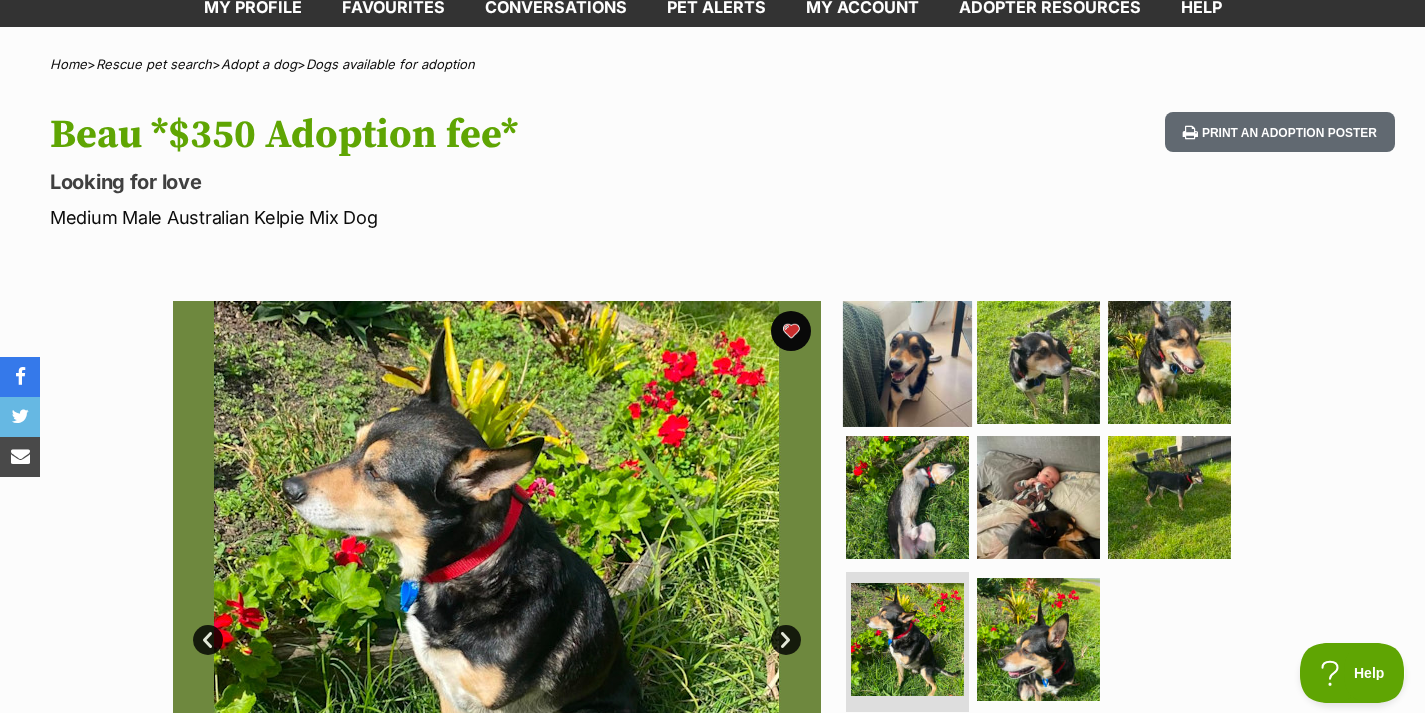 scroll, scrollTop: 0, scrollLeft: 0, axis: both 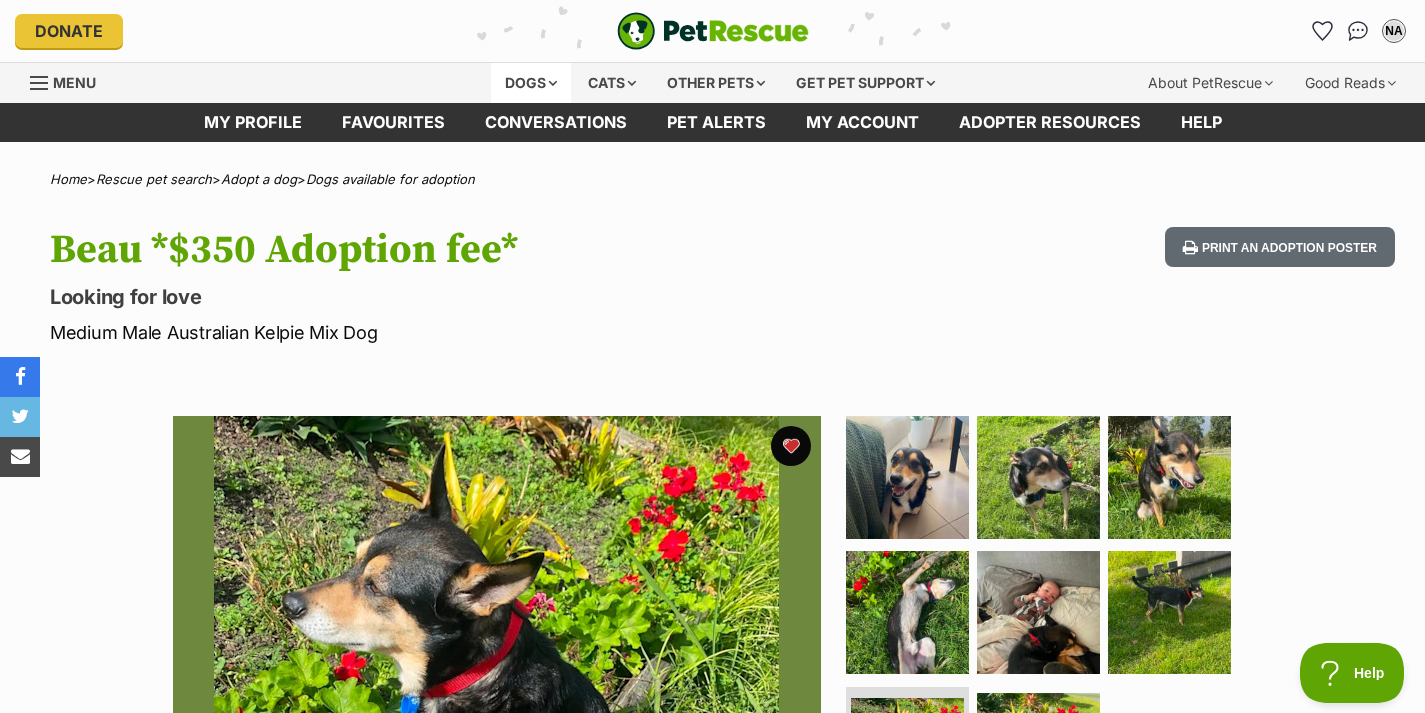 click on "Dogs" at bounding box center [531, 83] 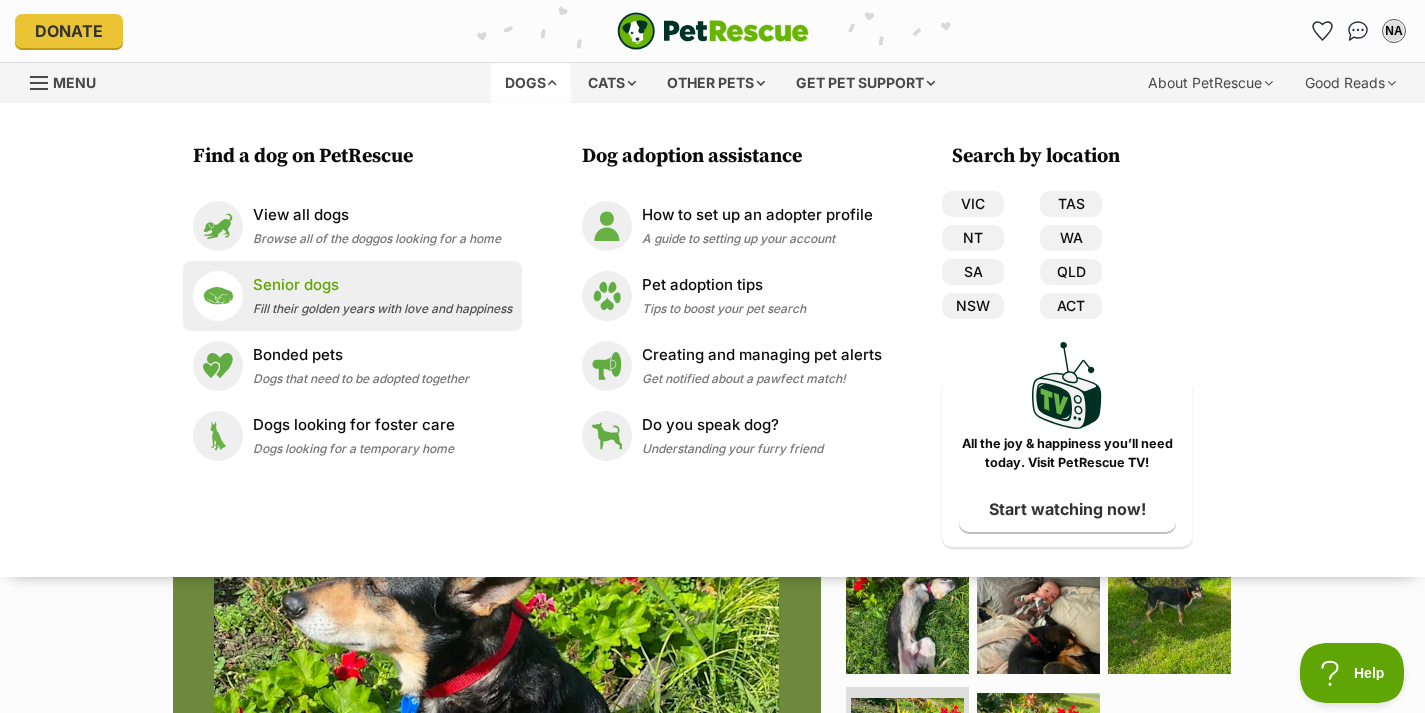click on "Fill their golden years with love and happiness" at bounding box center (382, 308) 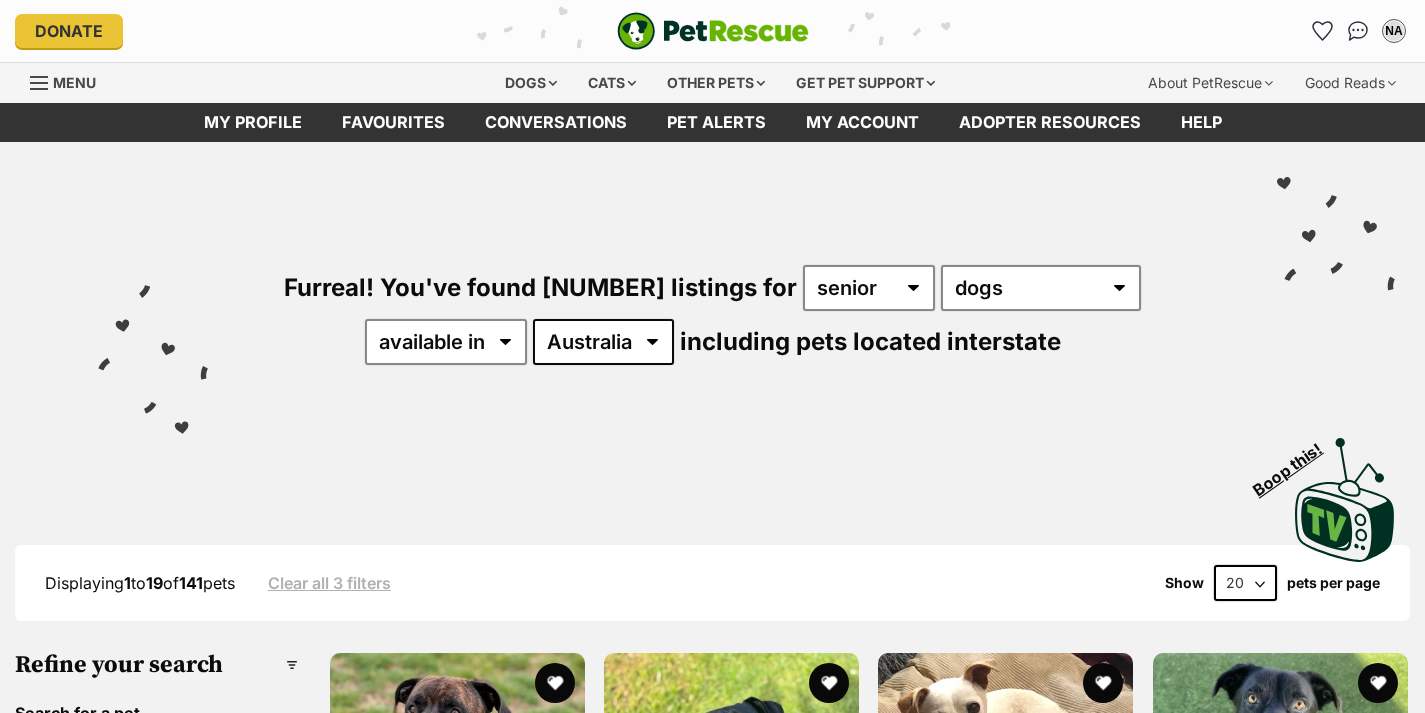 scroll, scrollTop: 0, scrollLeft: 0, axis: both 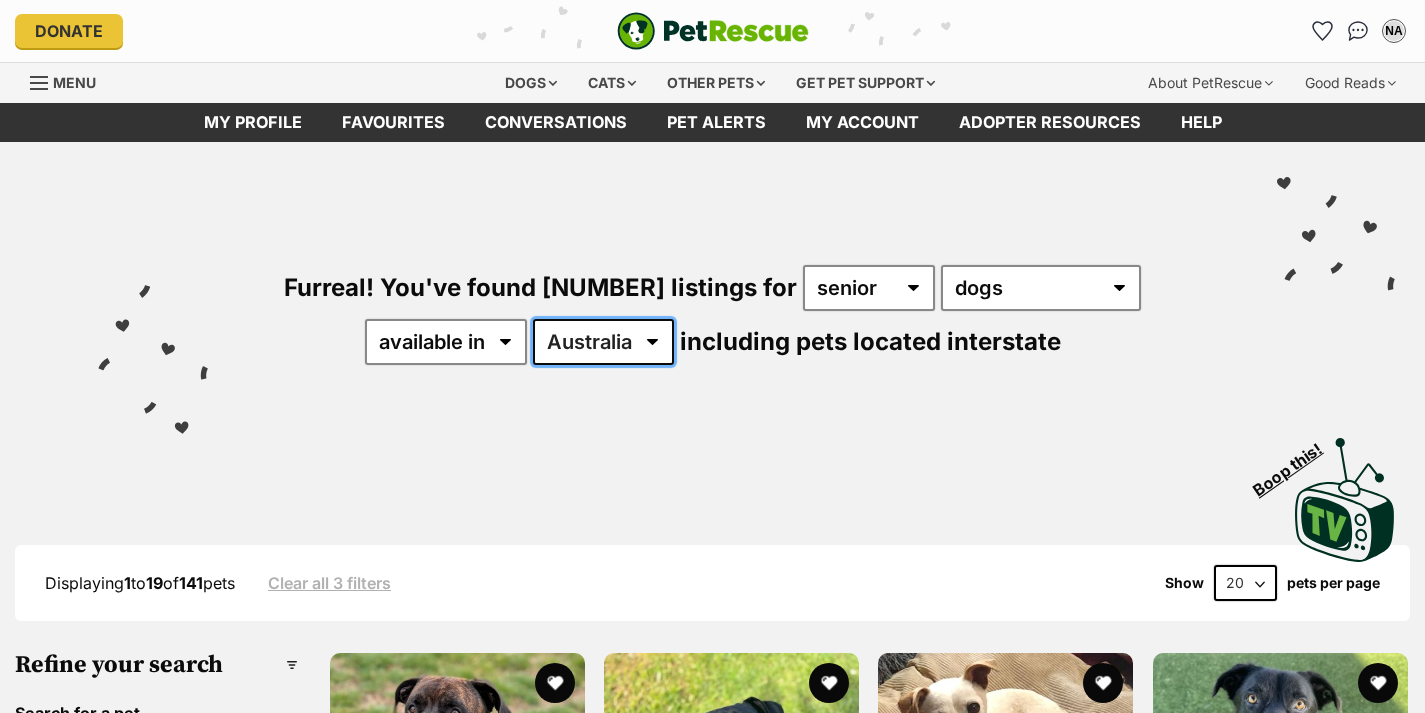 click on "Australia
[STATE]
[STATE]
[STATE]
[STATE]
[STATE]
[STATE]
[STATE]
[STATE]" at bounding box center [603, 342] 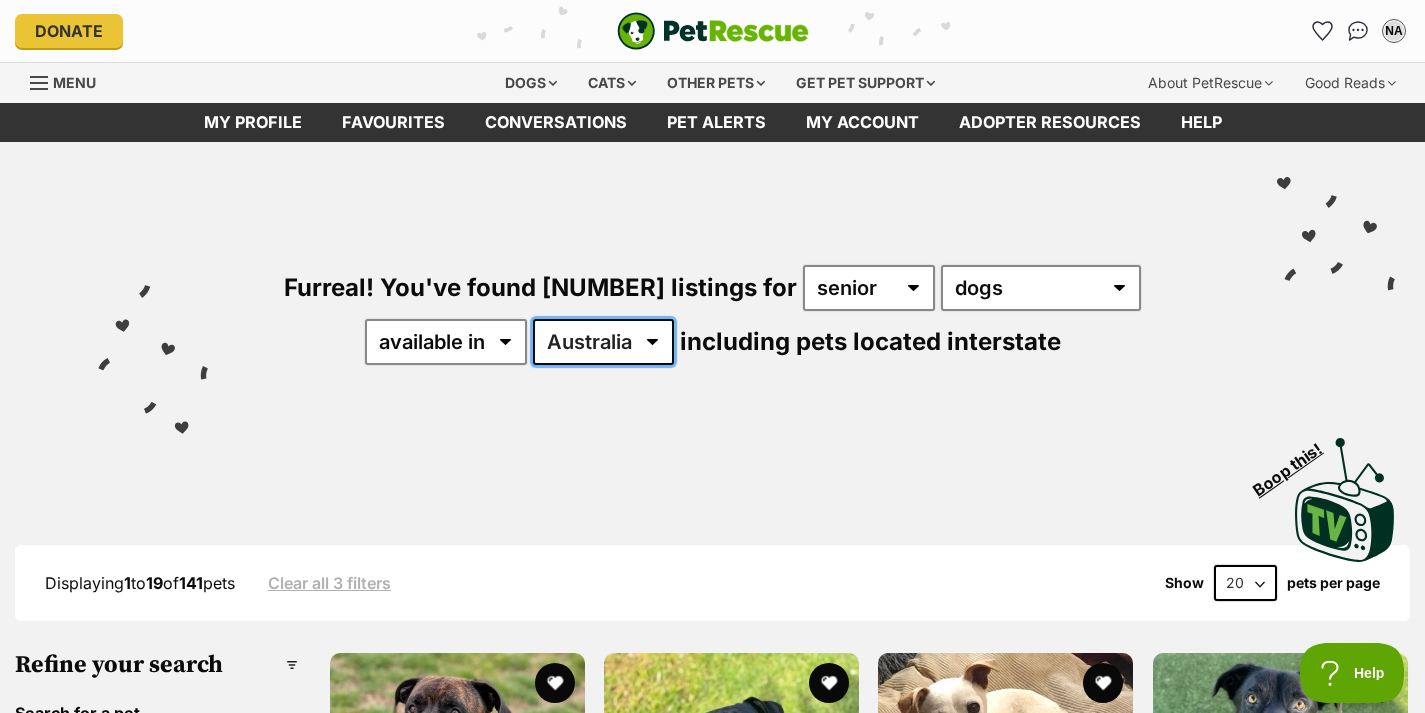scroll, scrollTop: 0, scrollLeft: 0, axis: both 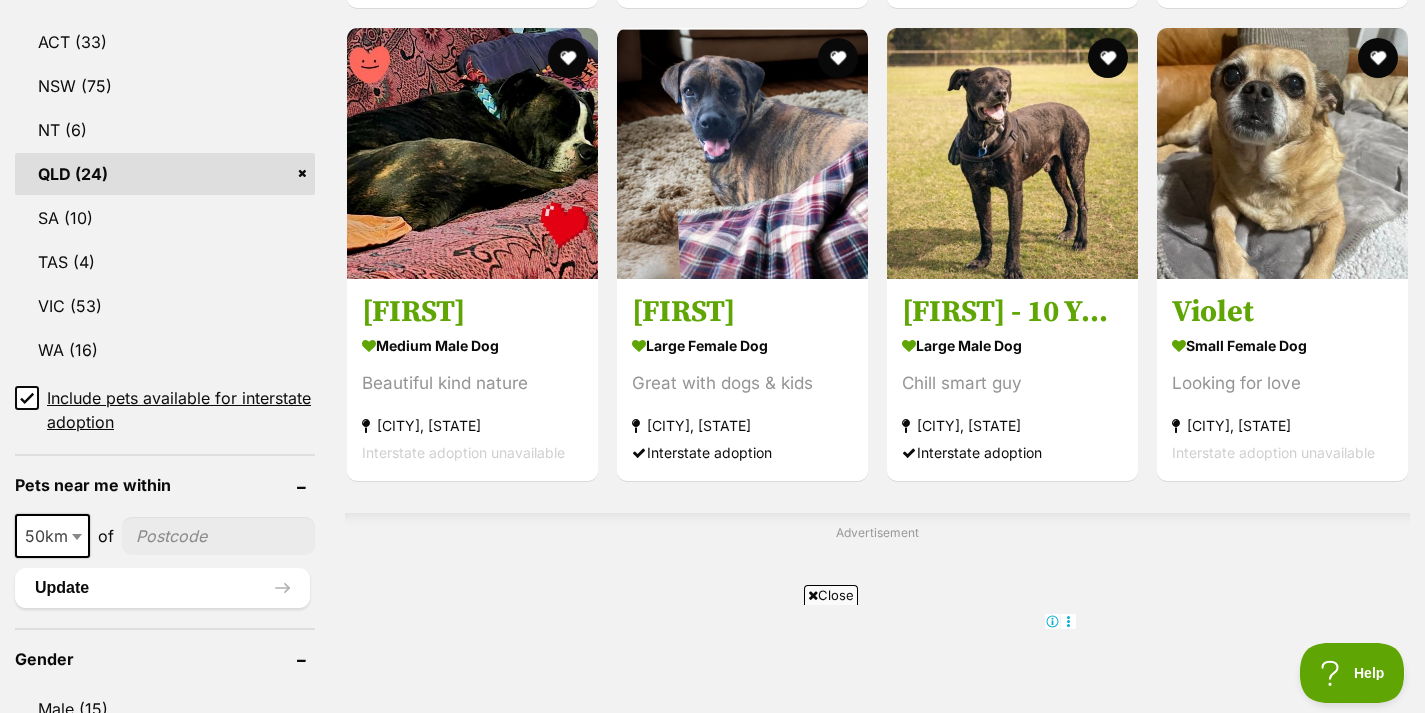 click at bounding box center (27, 398) 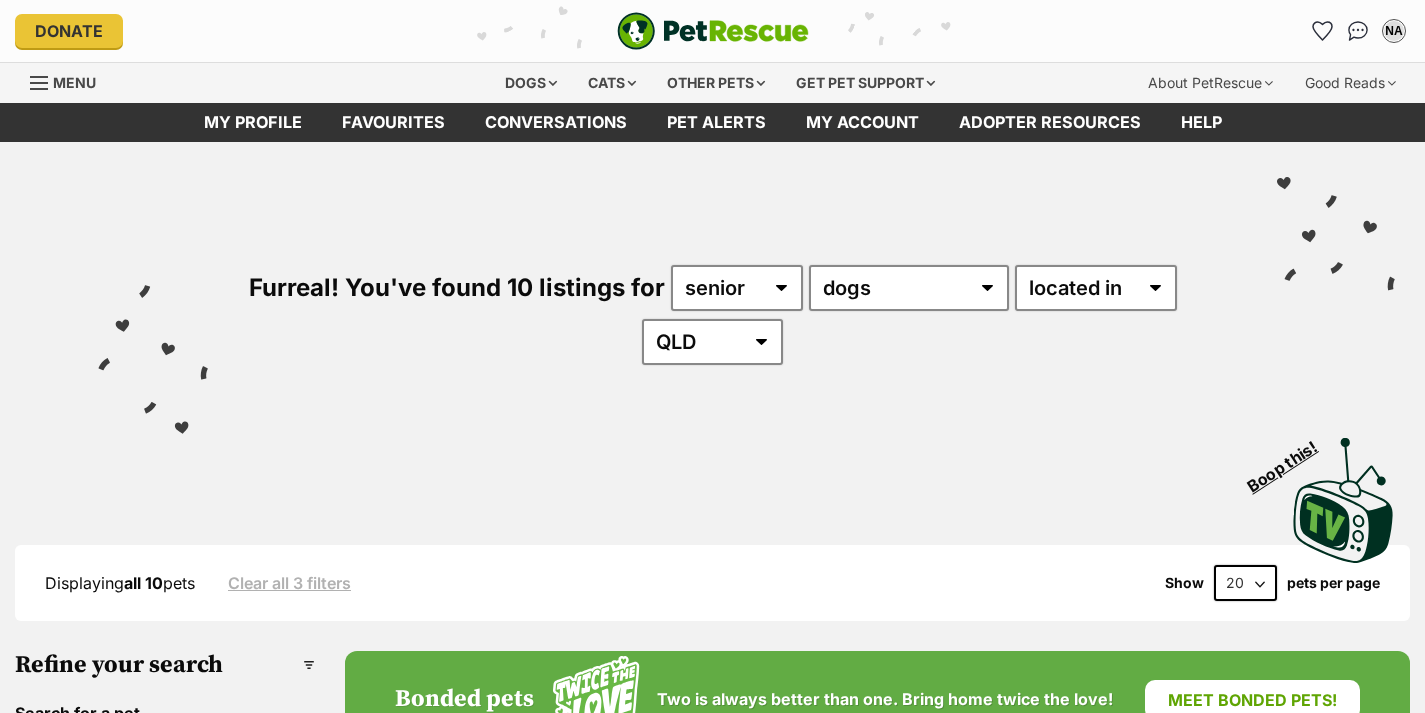 scroll, scrollTop: 0, scrollLeft: 0, axis: both 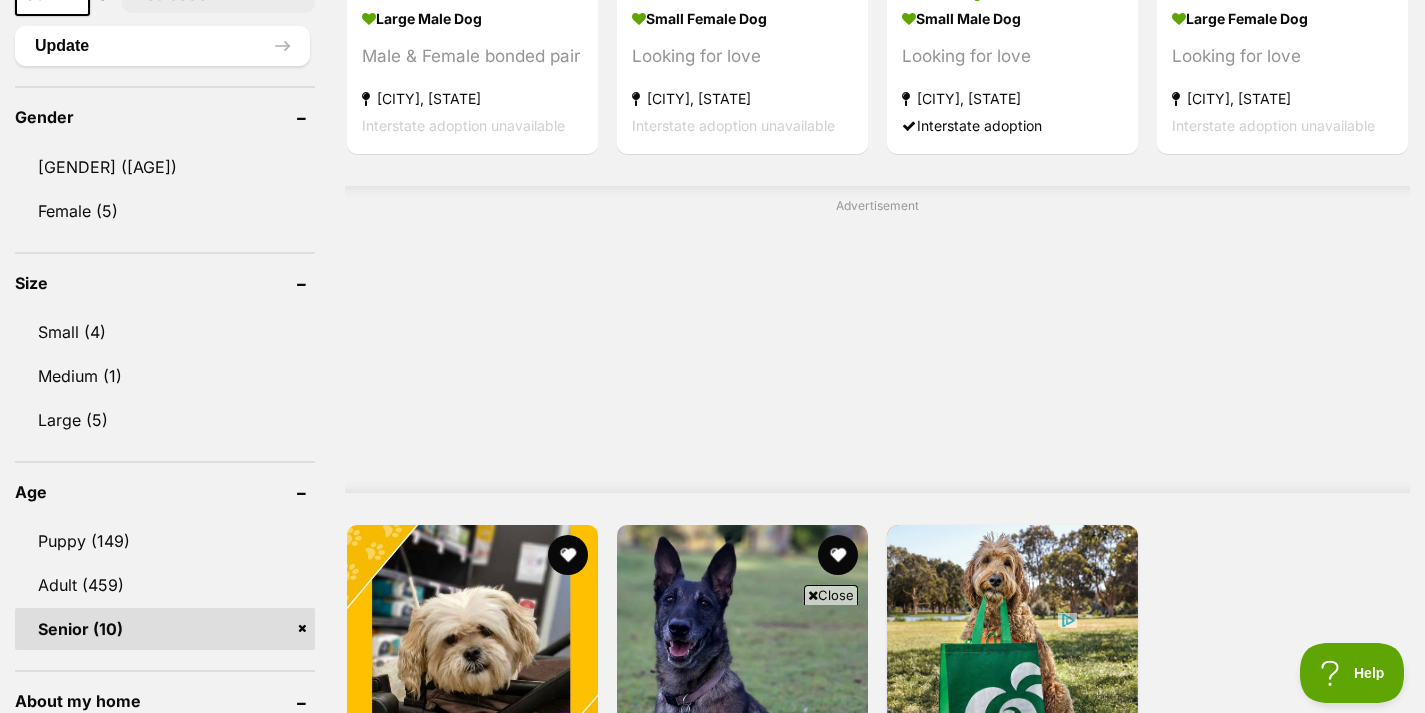 click on "Close" at bounding box center [831, 595] 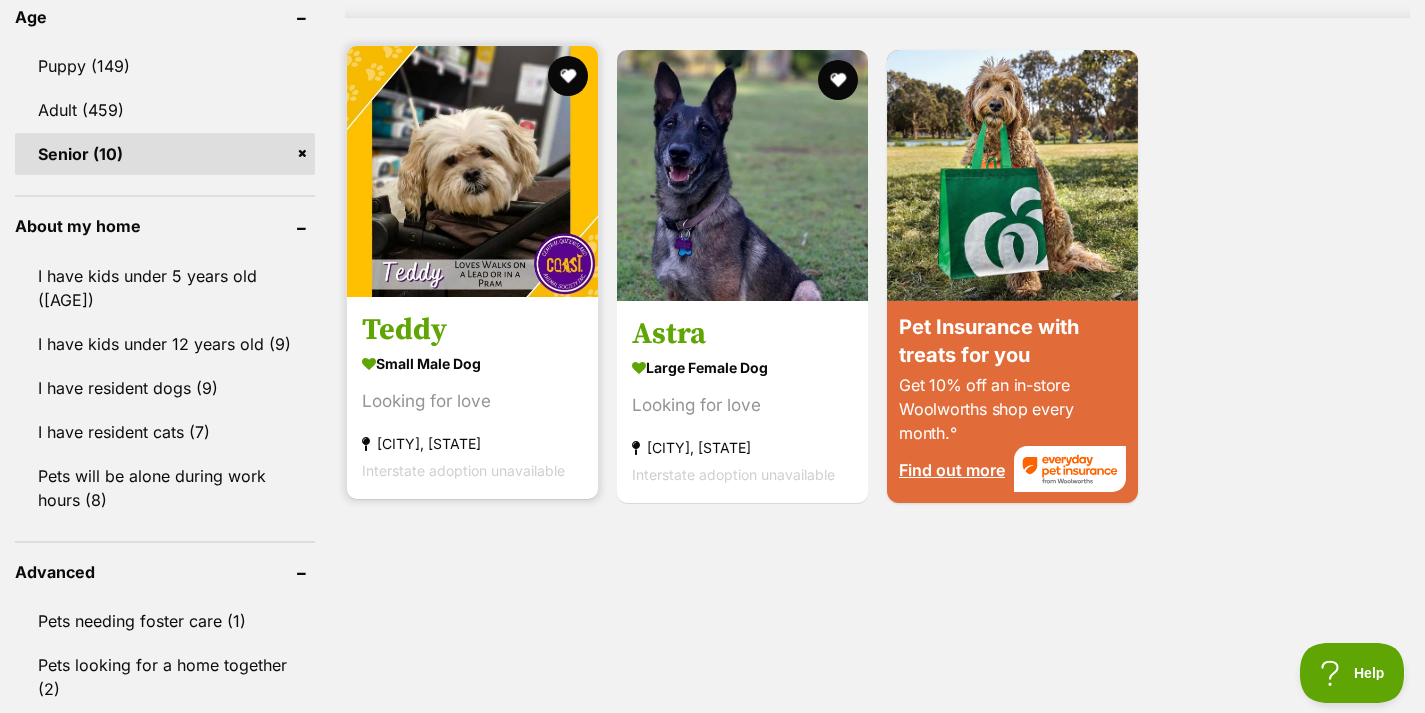 scroll, scrollTop: 1954, scrollLeft: 0, axis: vertical 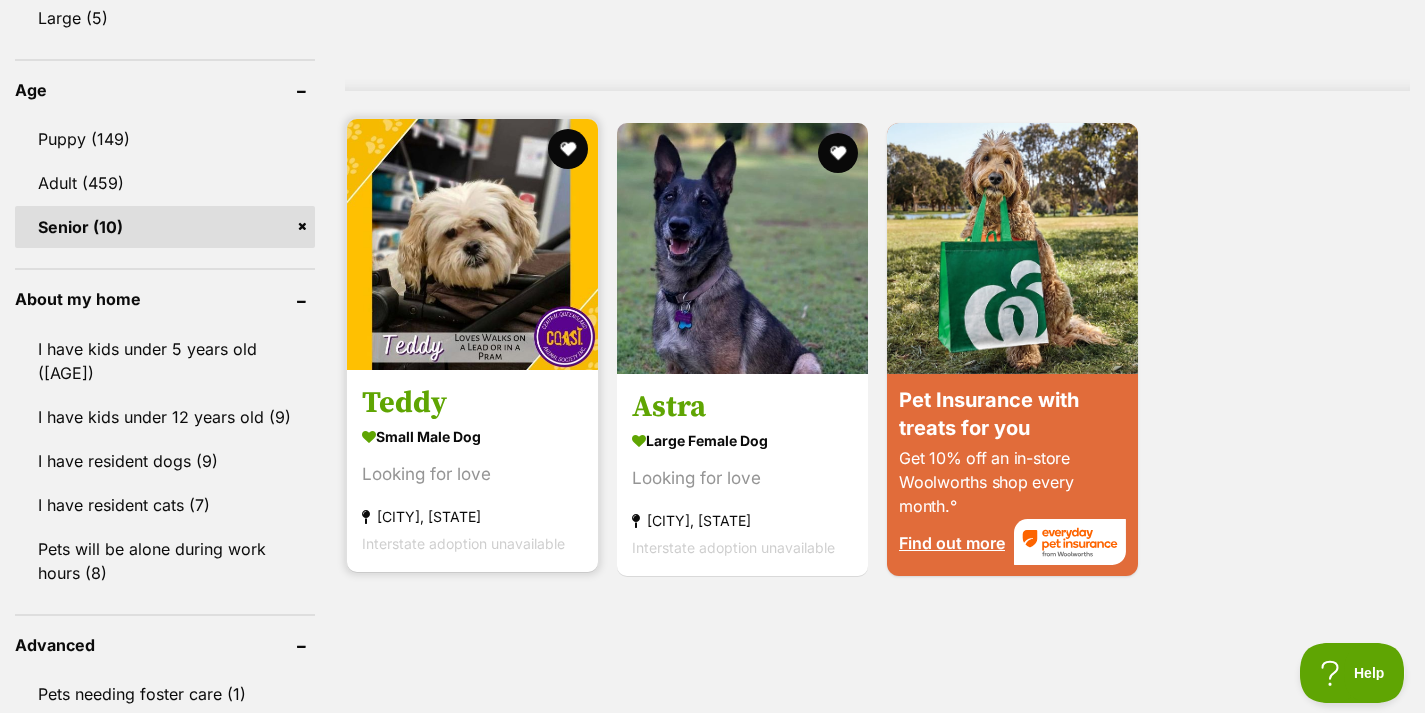 click at bounding box center [472, 244] 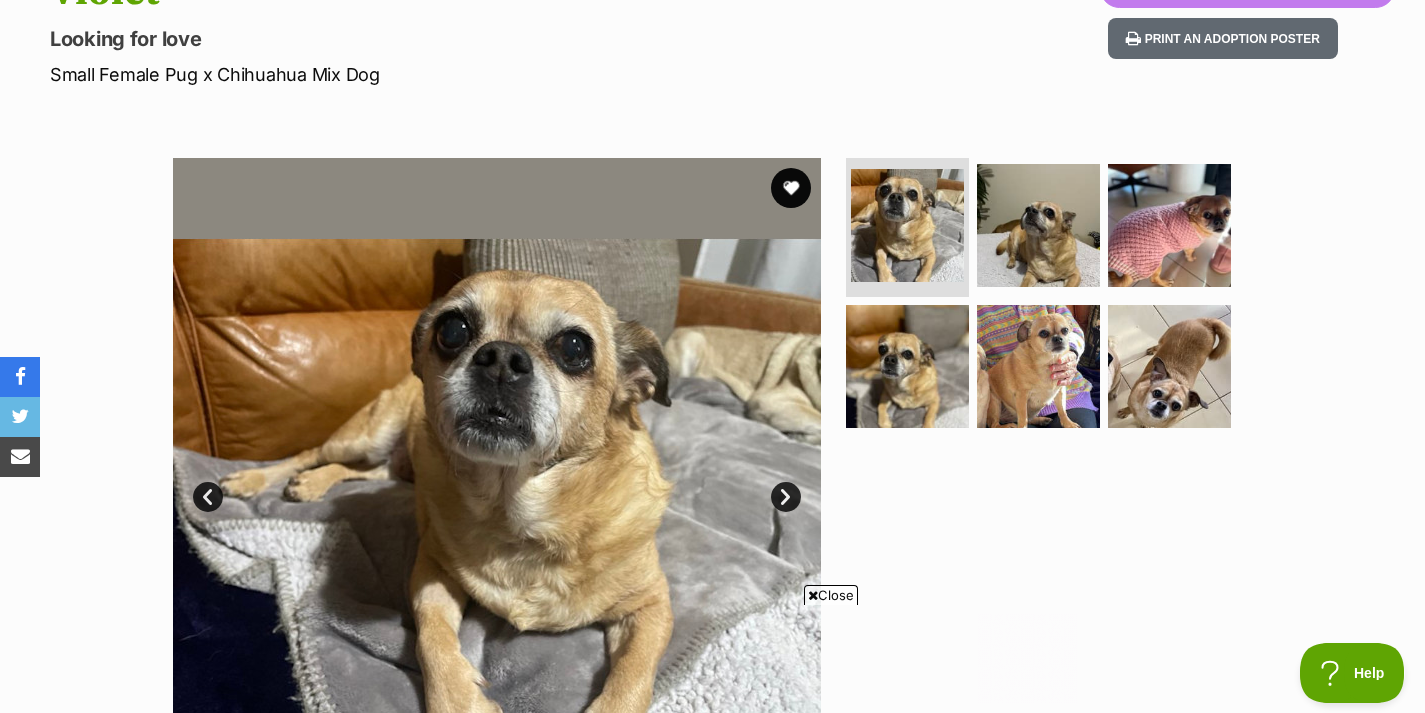 scroll, scrollTop: 0, scrollLeft: 0, axis: both 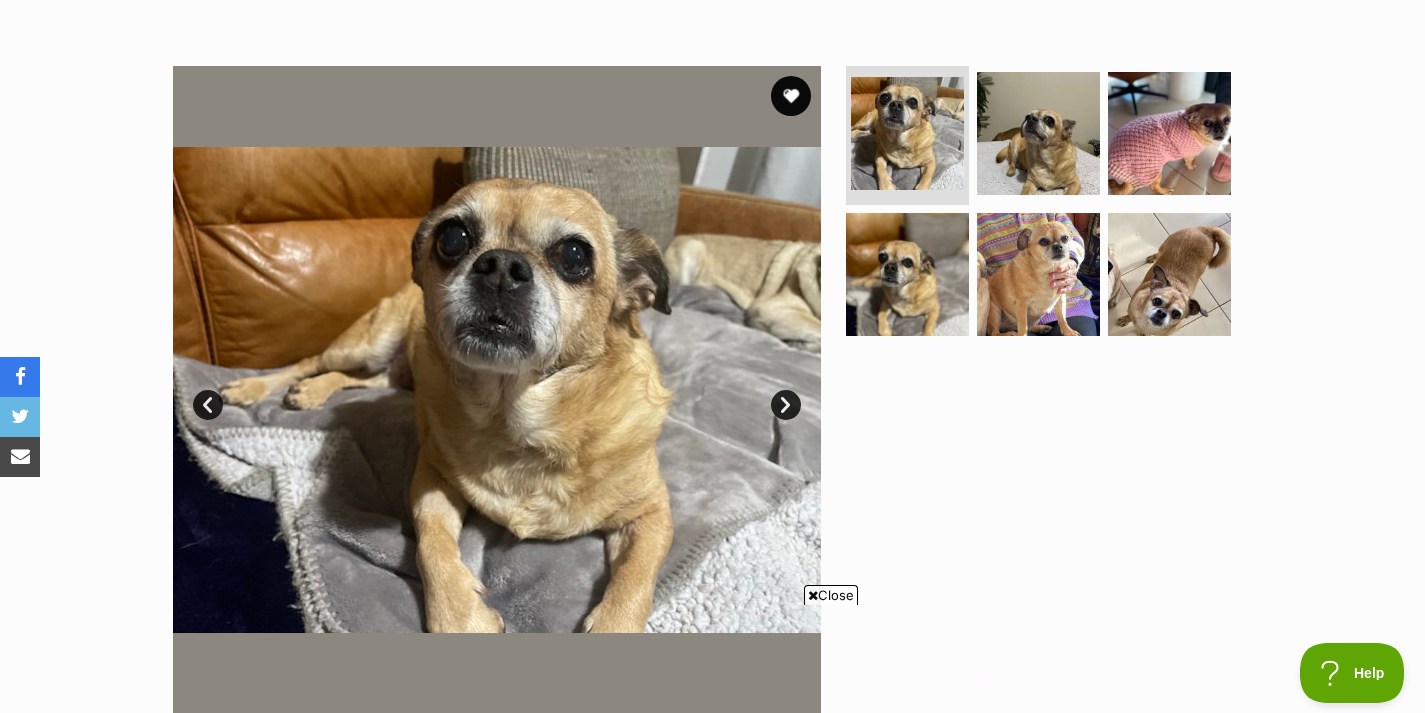 click on "Next" at bounding box center (786, 405) 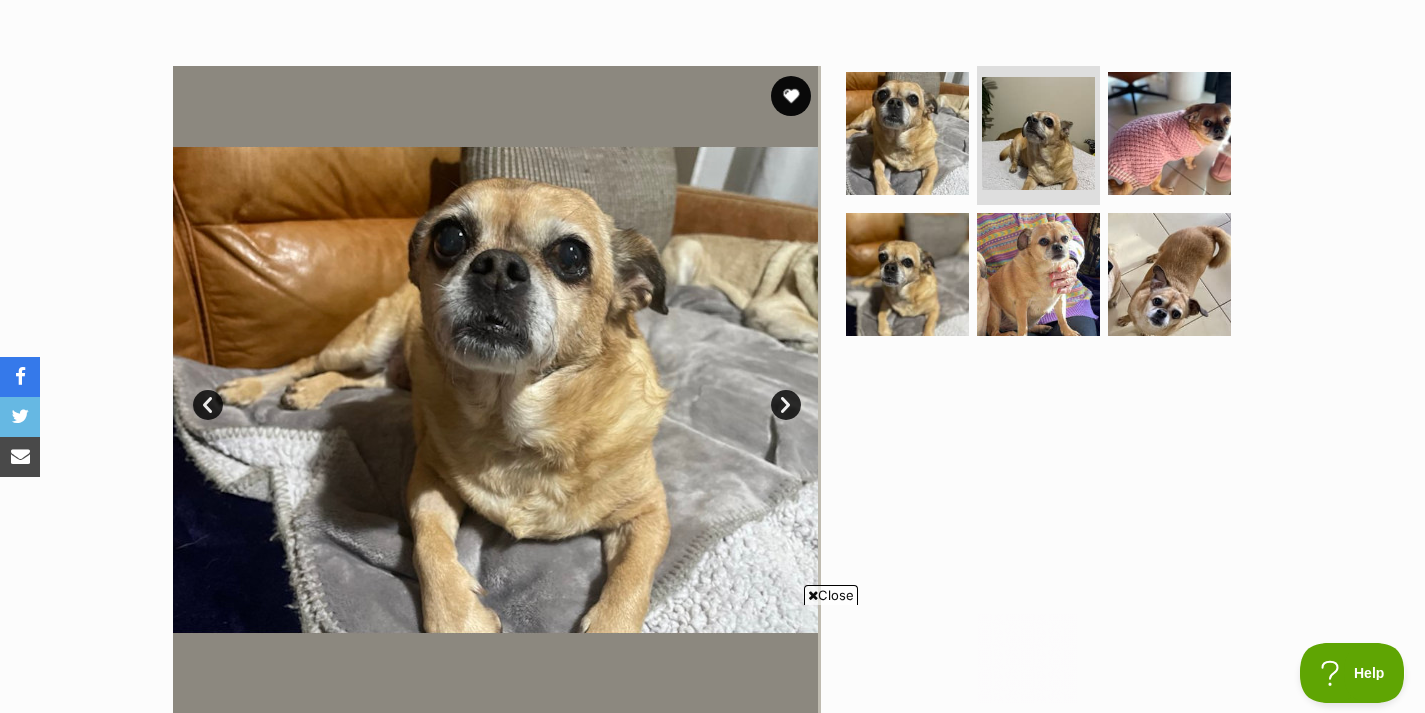 scroll, scrollTop: 0, scrollLeft: 0, axis: both 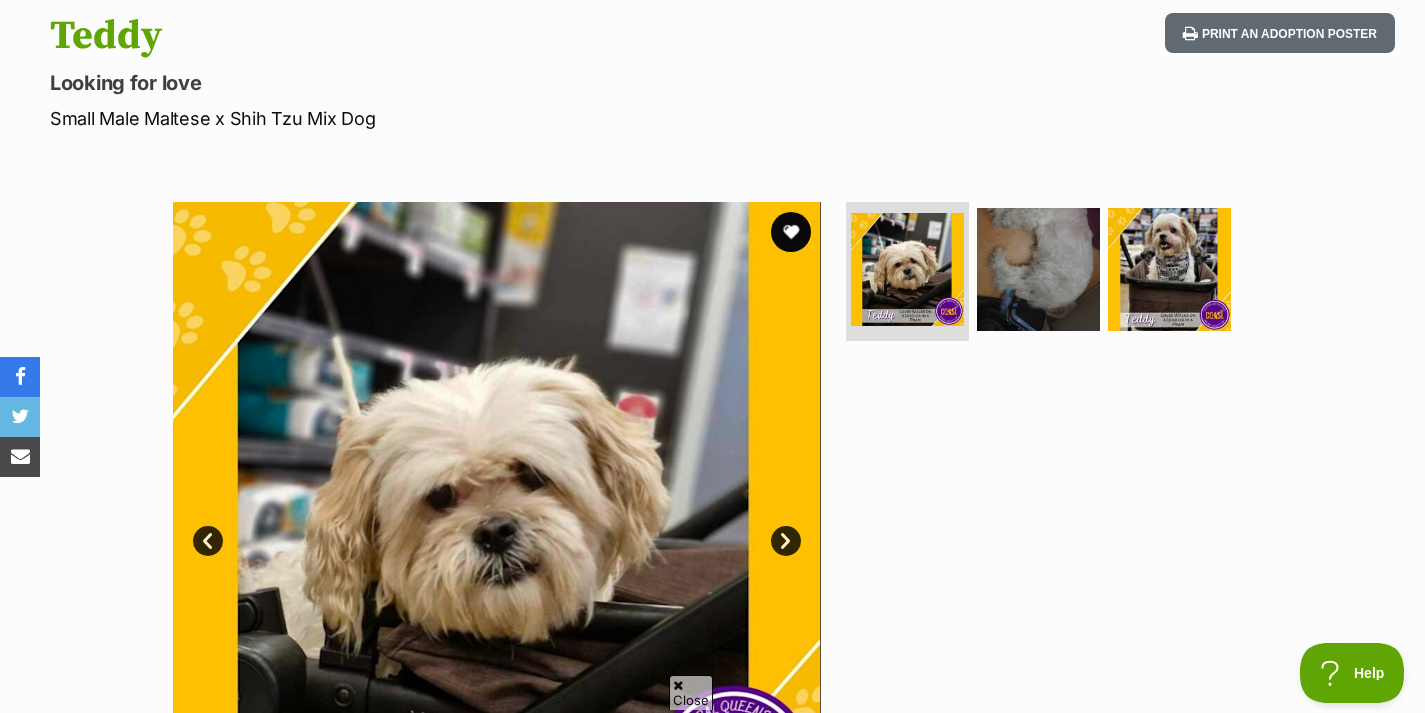 click on "Next" at bounding box center (786, 541) 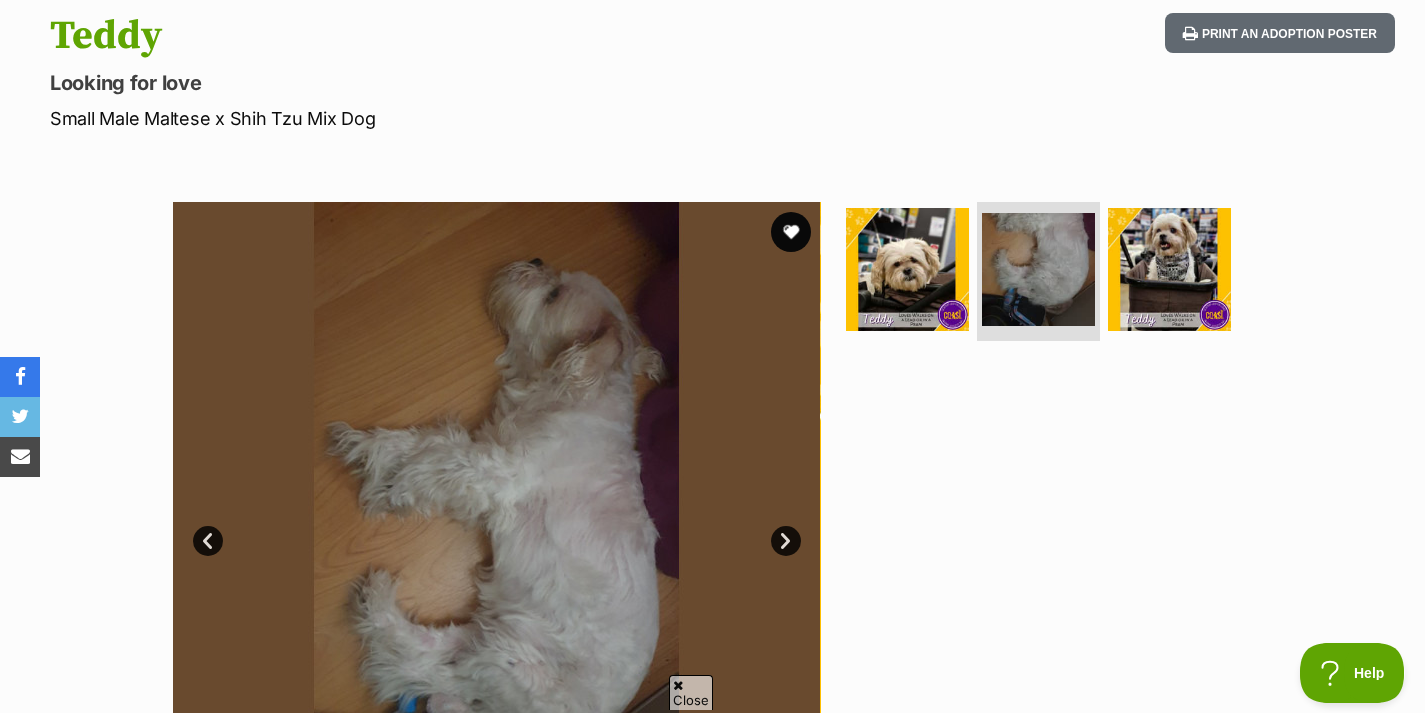 scroll, scrollTop: 0, scrollLeft: 0, axis: both 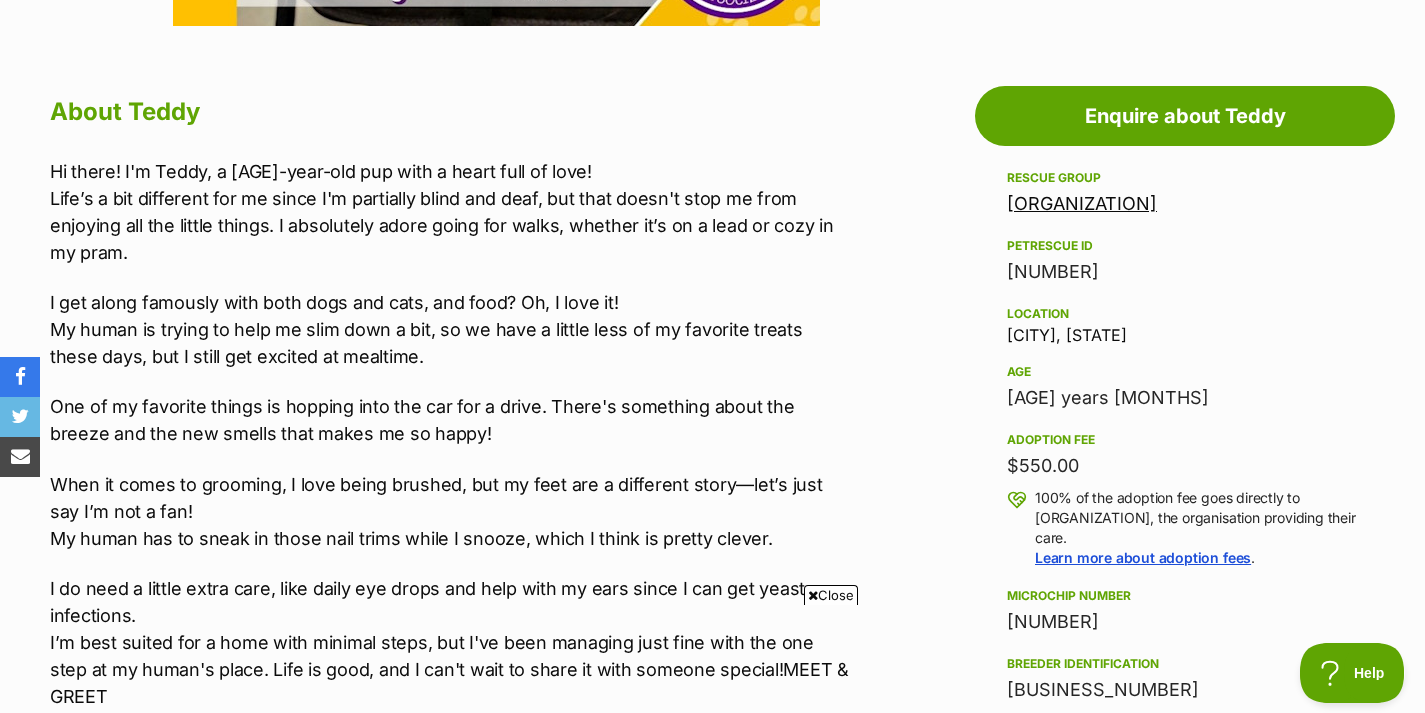 click on "Close" at bounding box center [831, 595] 